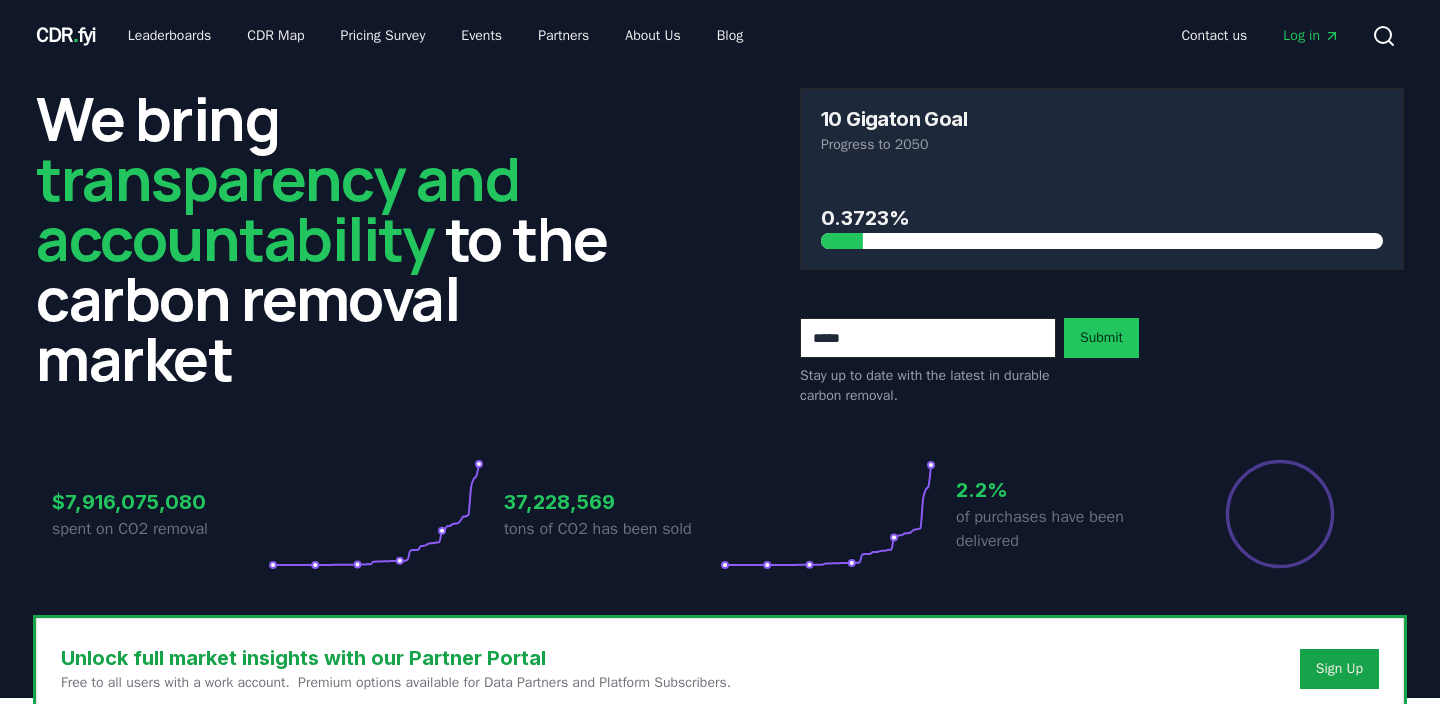 scroll, scrollTop: 700, scrollLeft: 0, axis: vertical 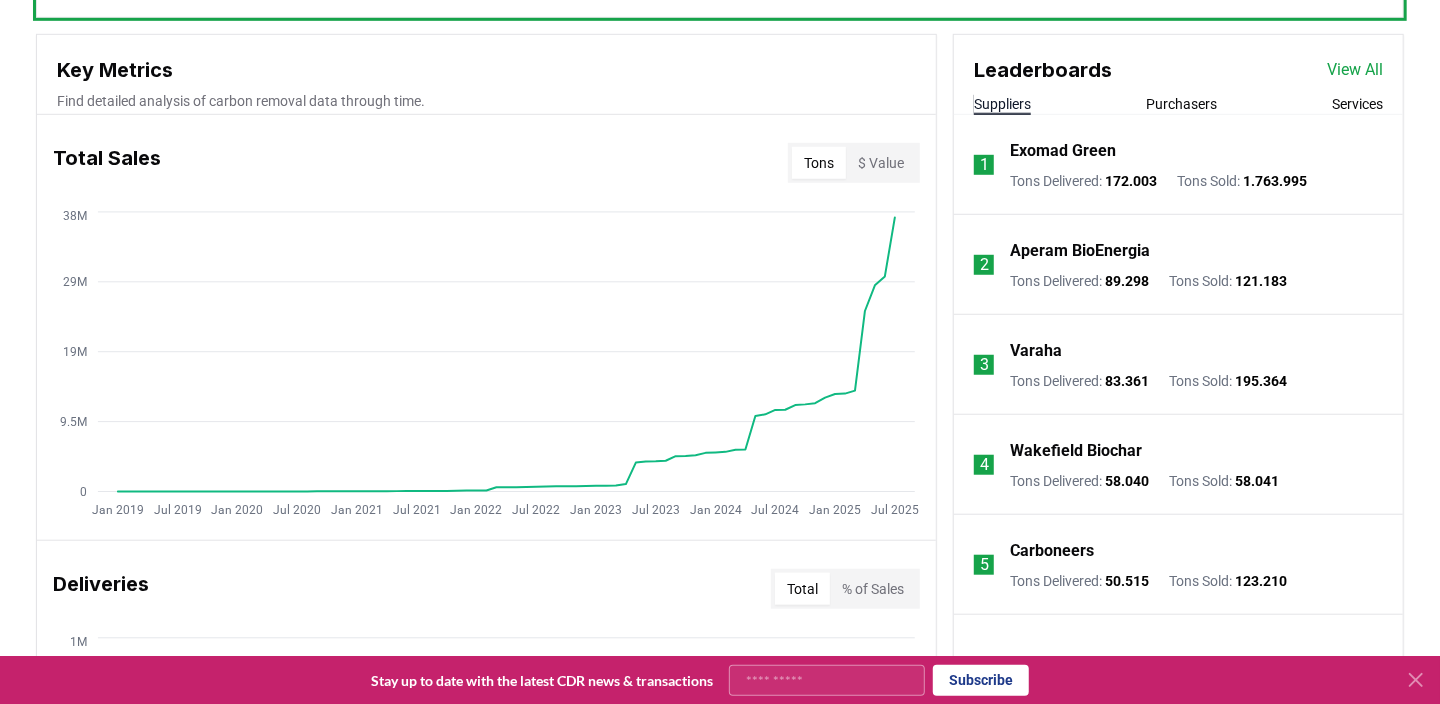 click on "Purchasers" at bounding box center (1181, 104) 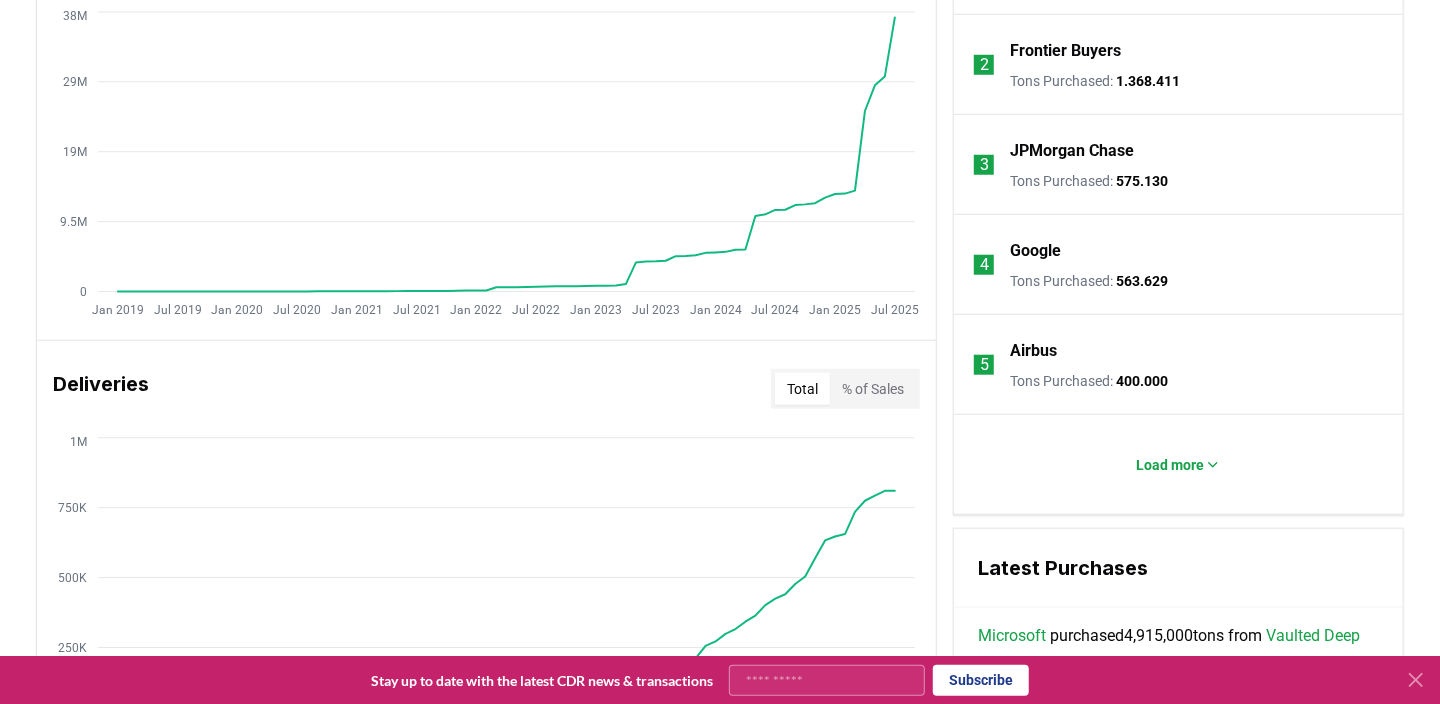 scroll, scrollTop: 1000, scrollLeft: 0, axis: vertical 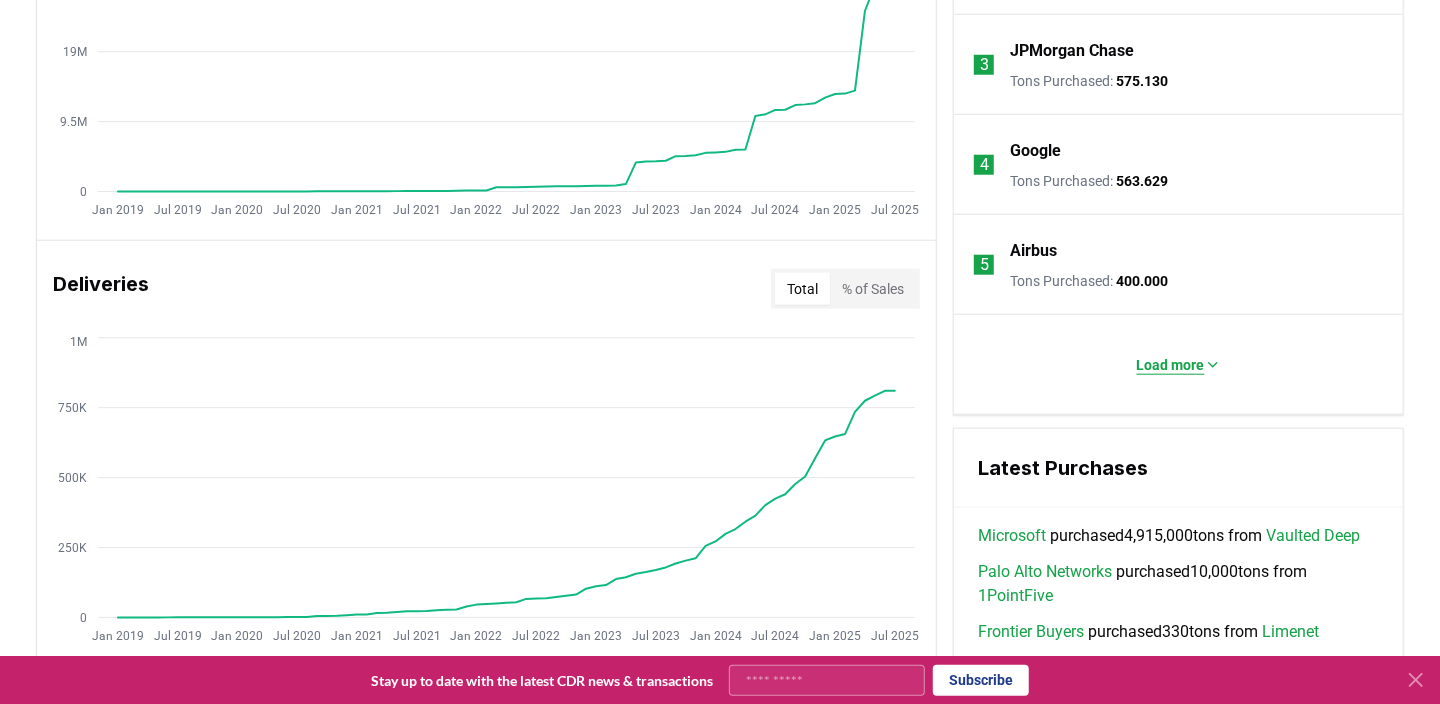 click on "Load more" at bounding box center [1171, 365] 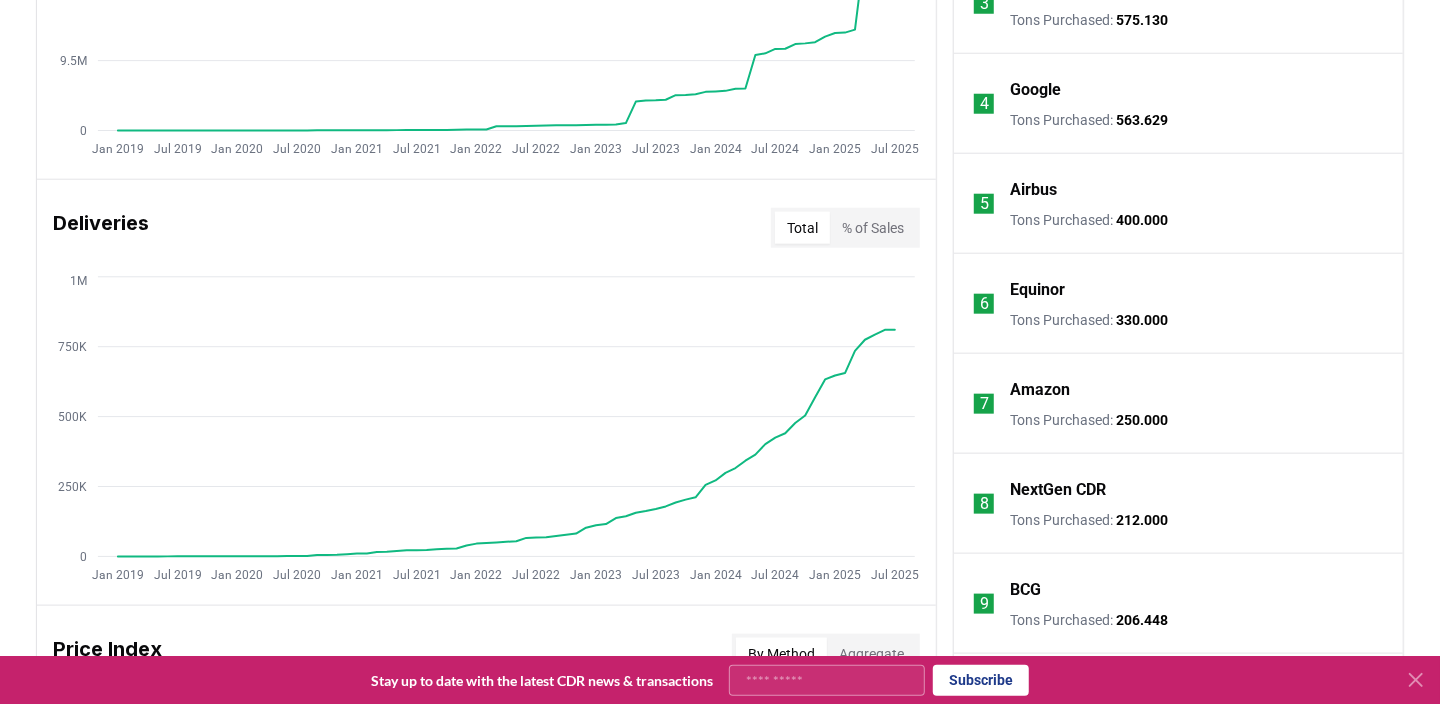 scroll, scrollTop: 461, scrollLeft: 0, axis: vertical 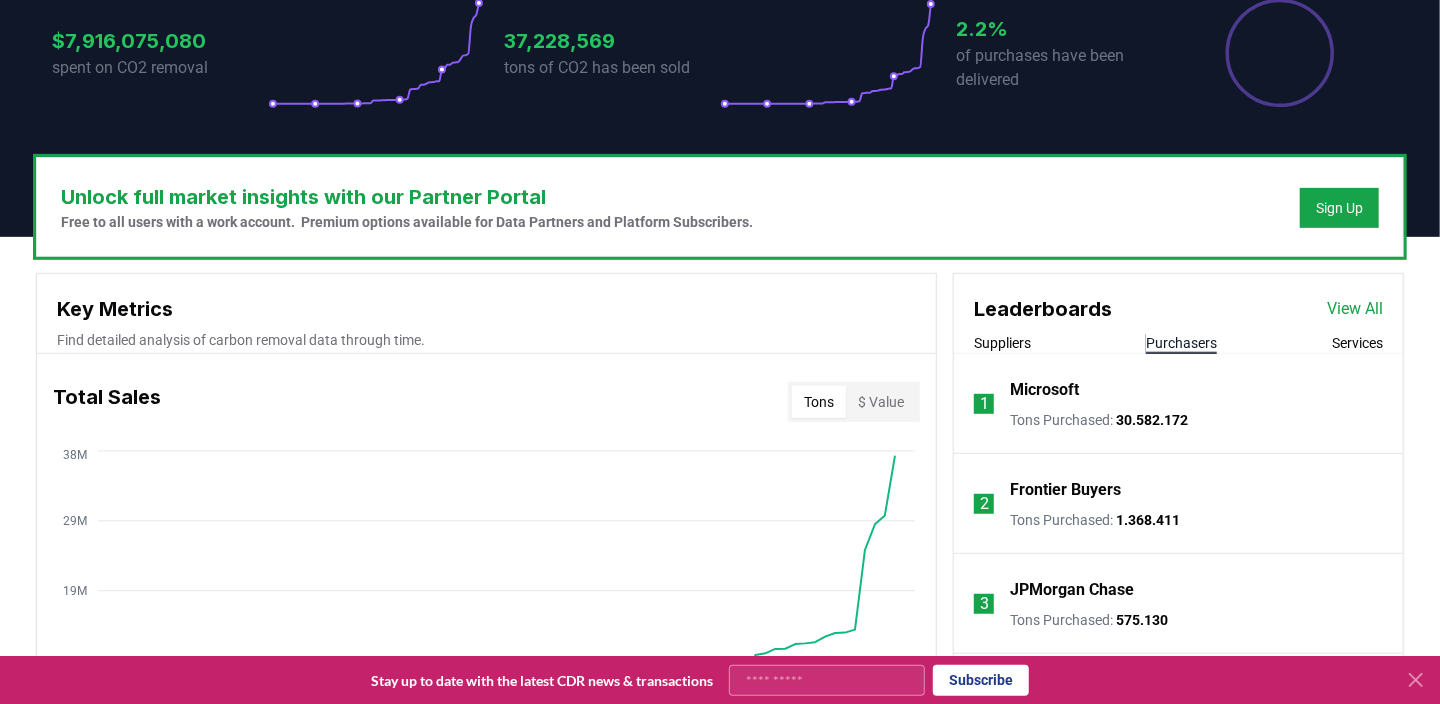 click on "View All" at bounding box center (1355, 309) 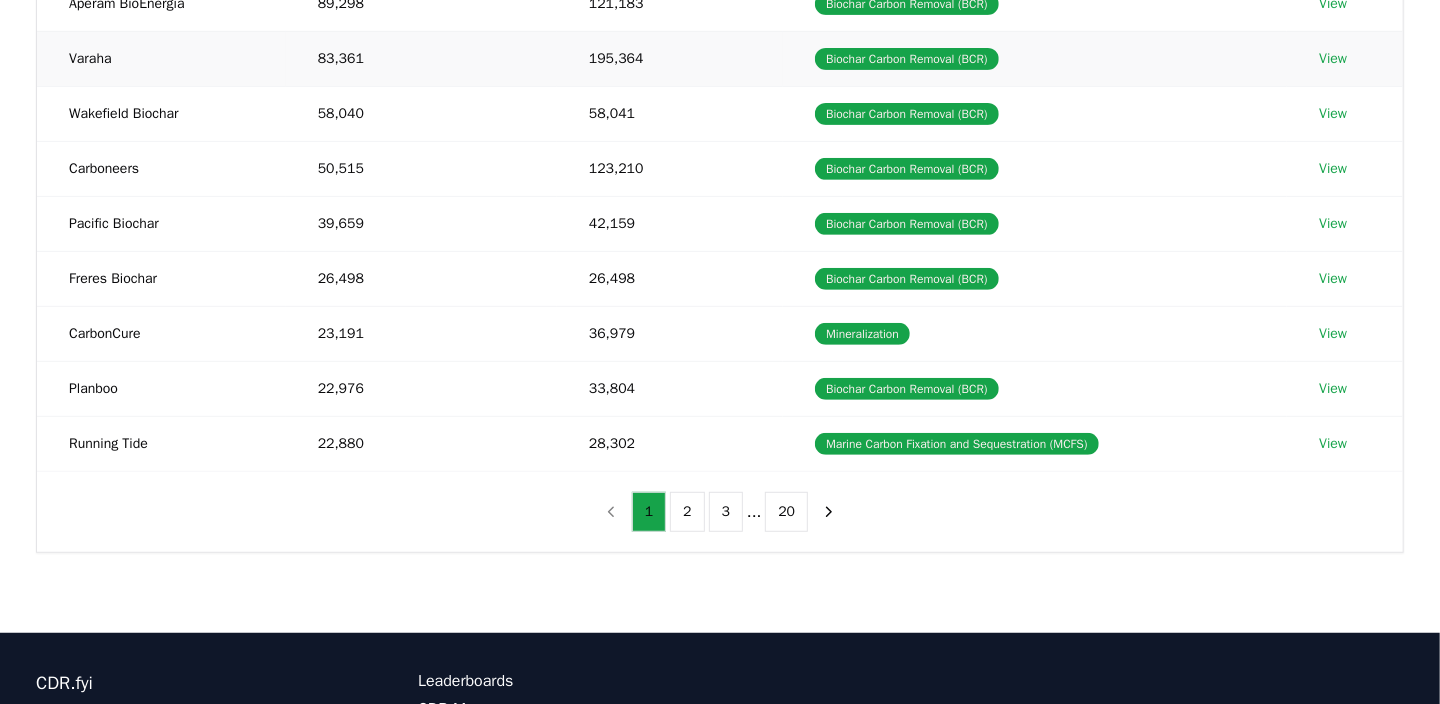 scroll, scrollTop: 0, scrollLeft: 0, axis: both 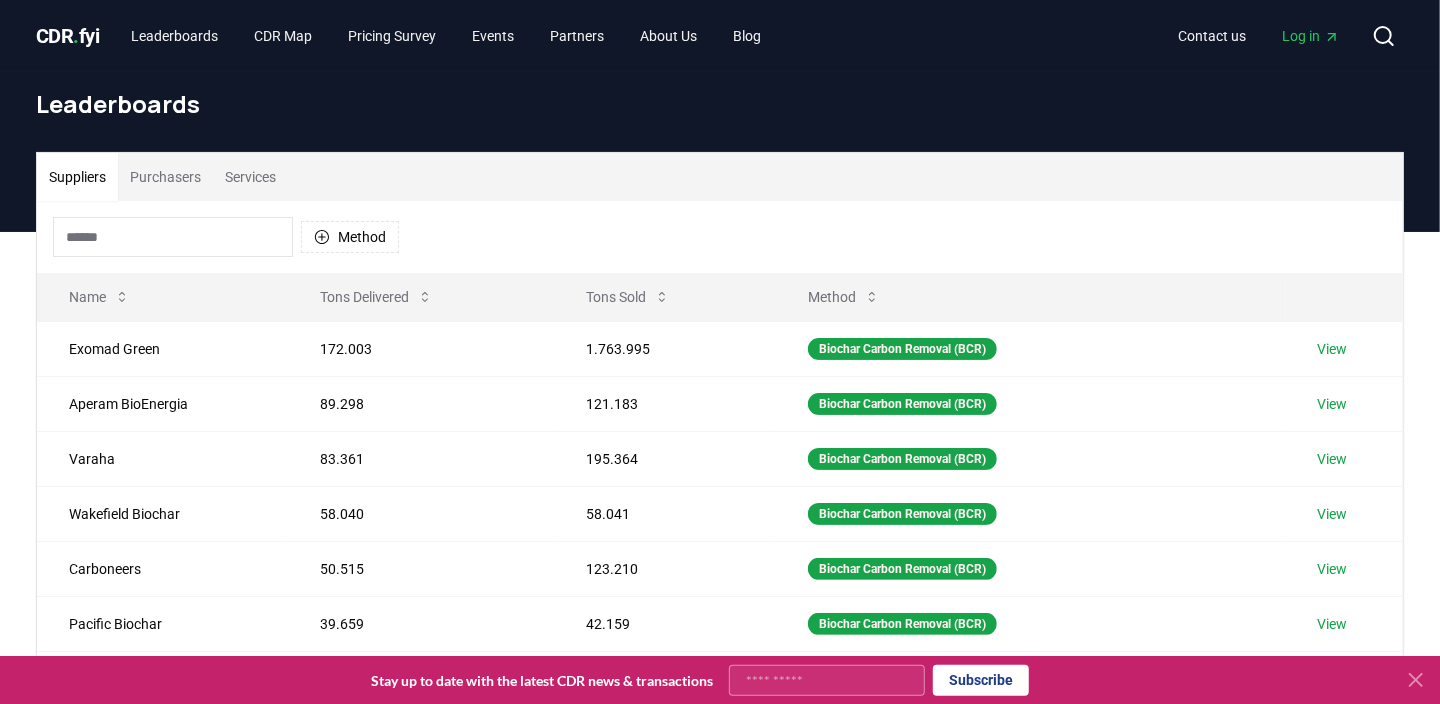 click on "Purchasers" at bounding box center [165, 177] 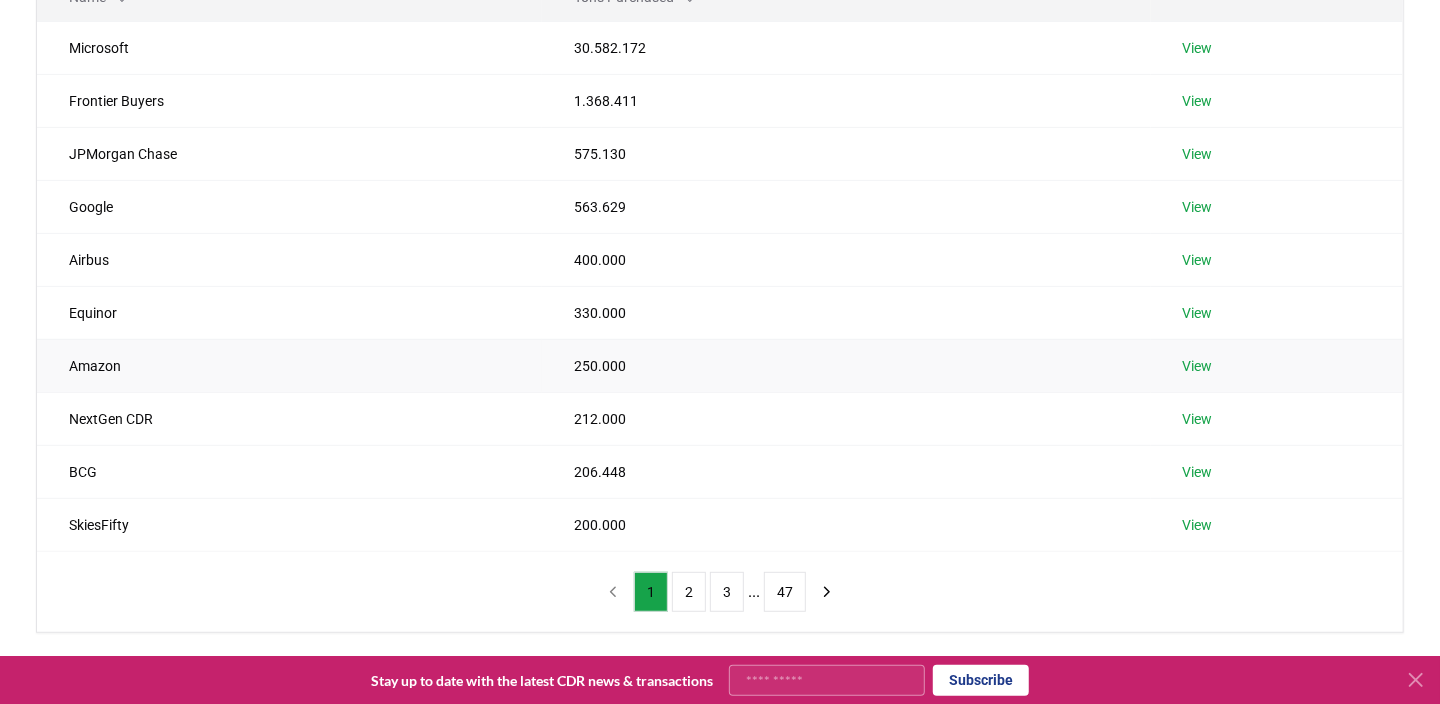 scroll, scrollTop: 400, scrollLeft: 0, axis: vertical 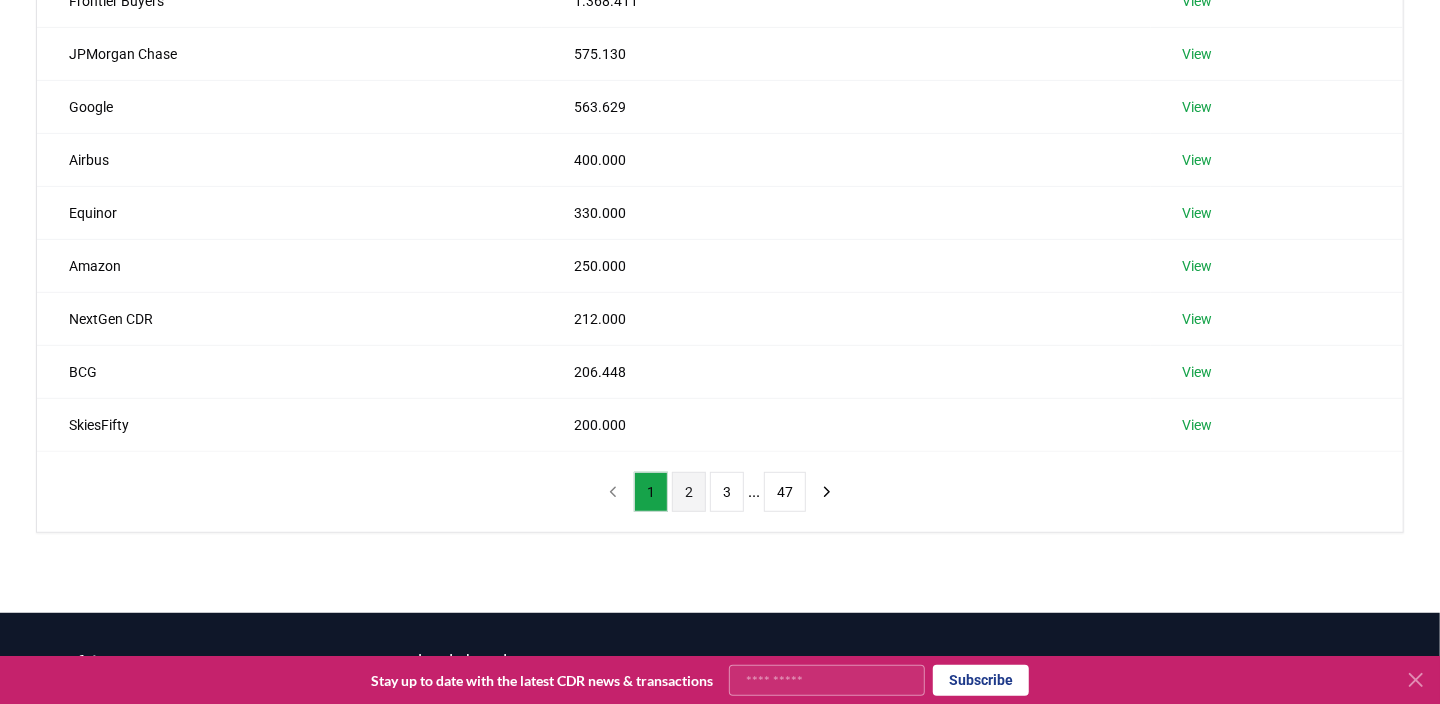 click on "2" at bounding box center (689, 492) 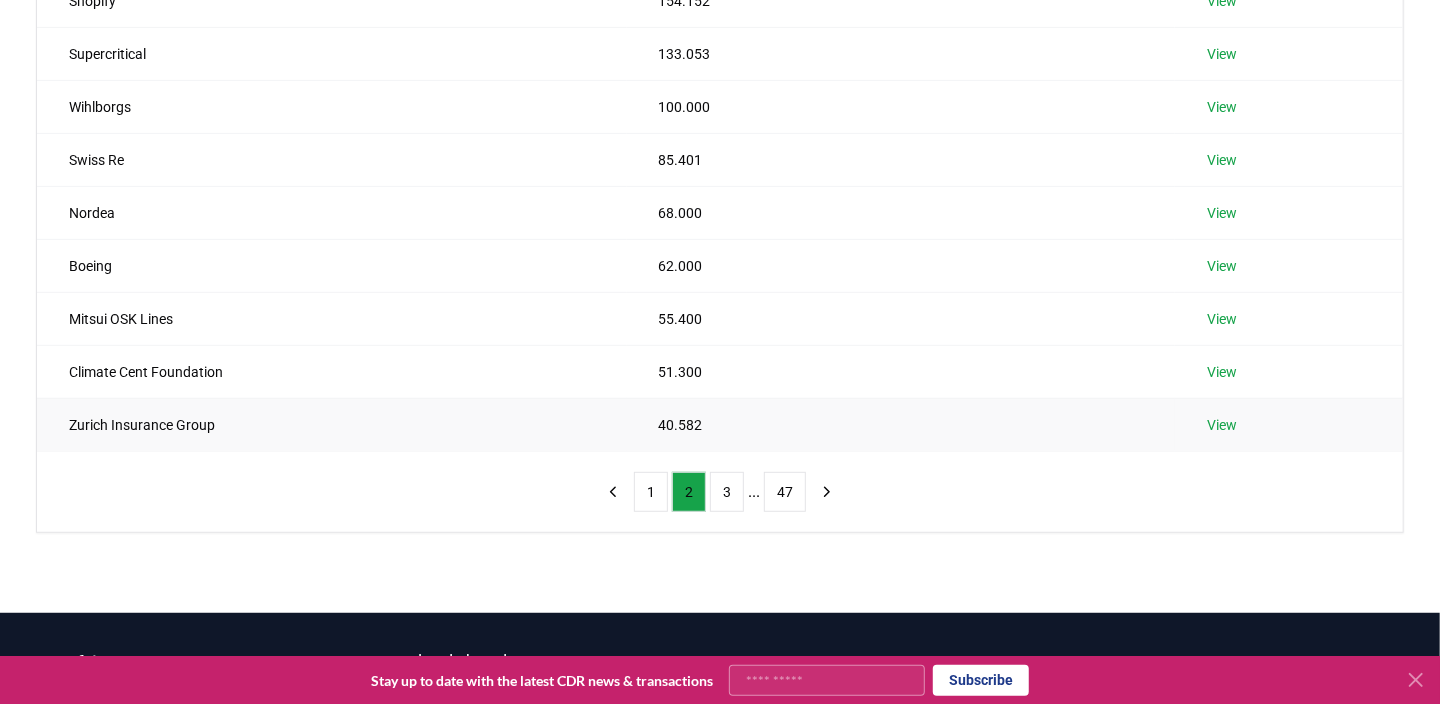 scroll, scrollTop: 300, scrollLeft: 0, axis: vertical 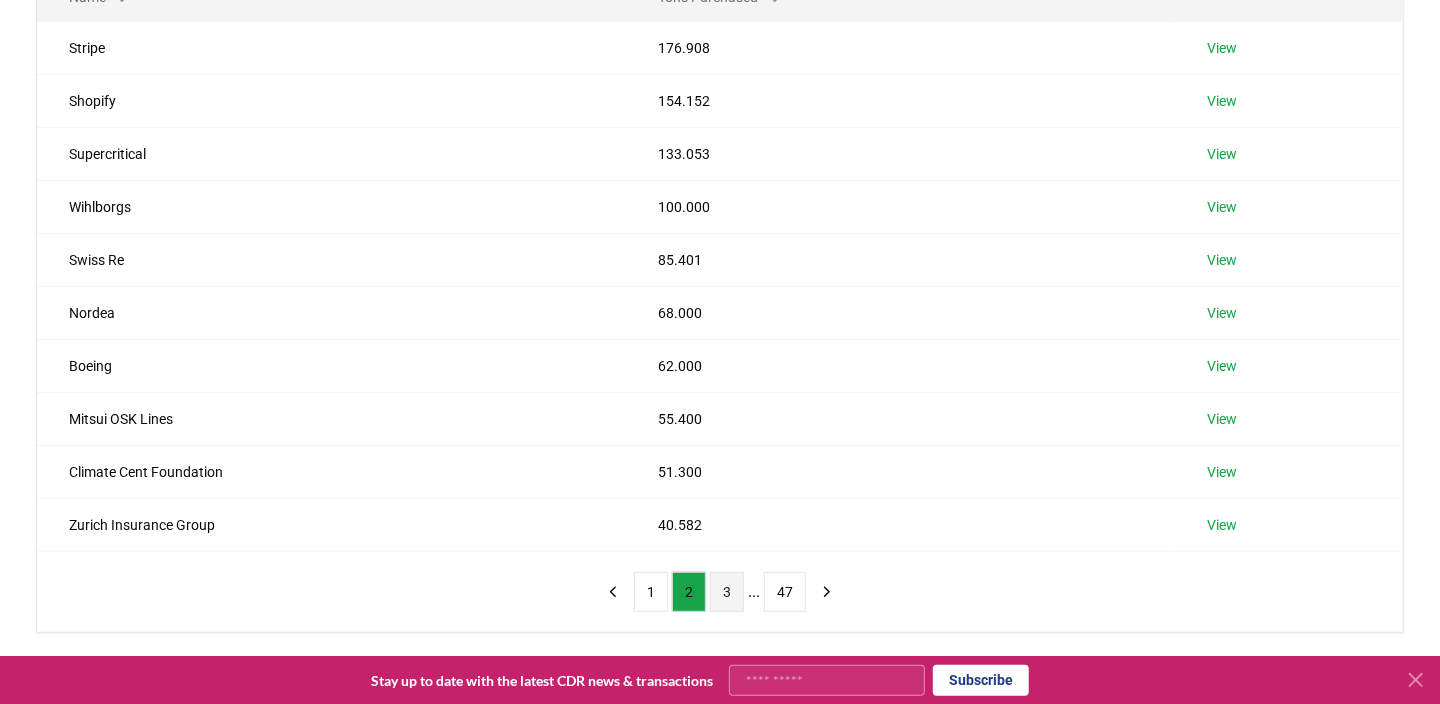 click on "3" at bounding box center [727, 592] 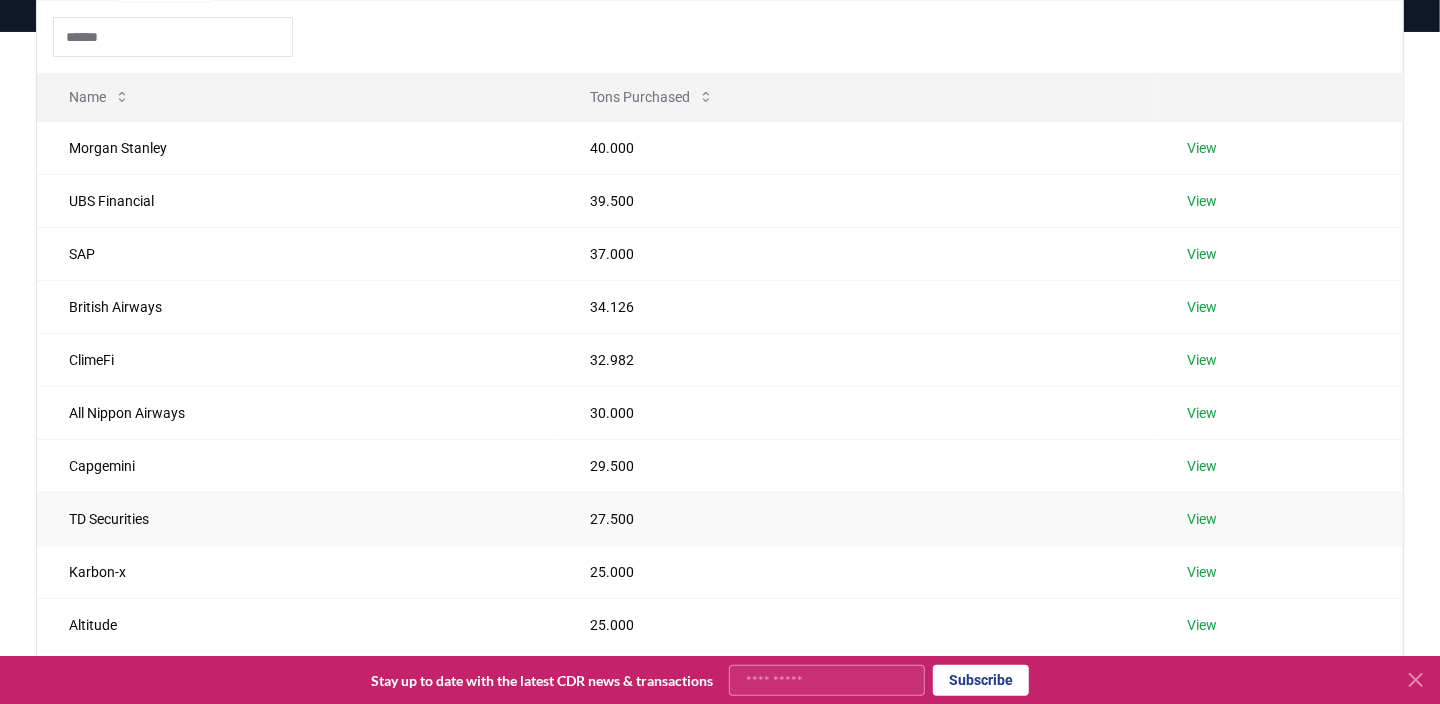 scroll, scrollTop: 300, scrollLeft: 0, axis: vertical 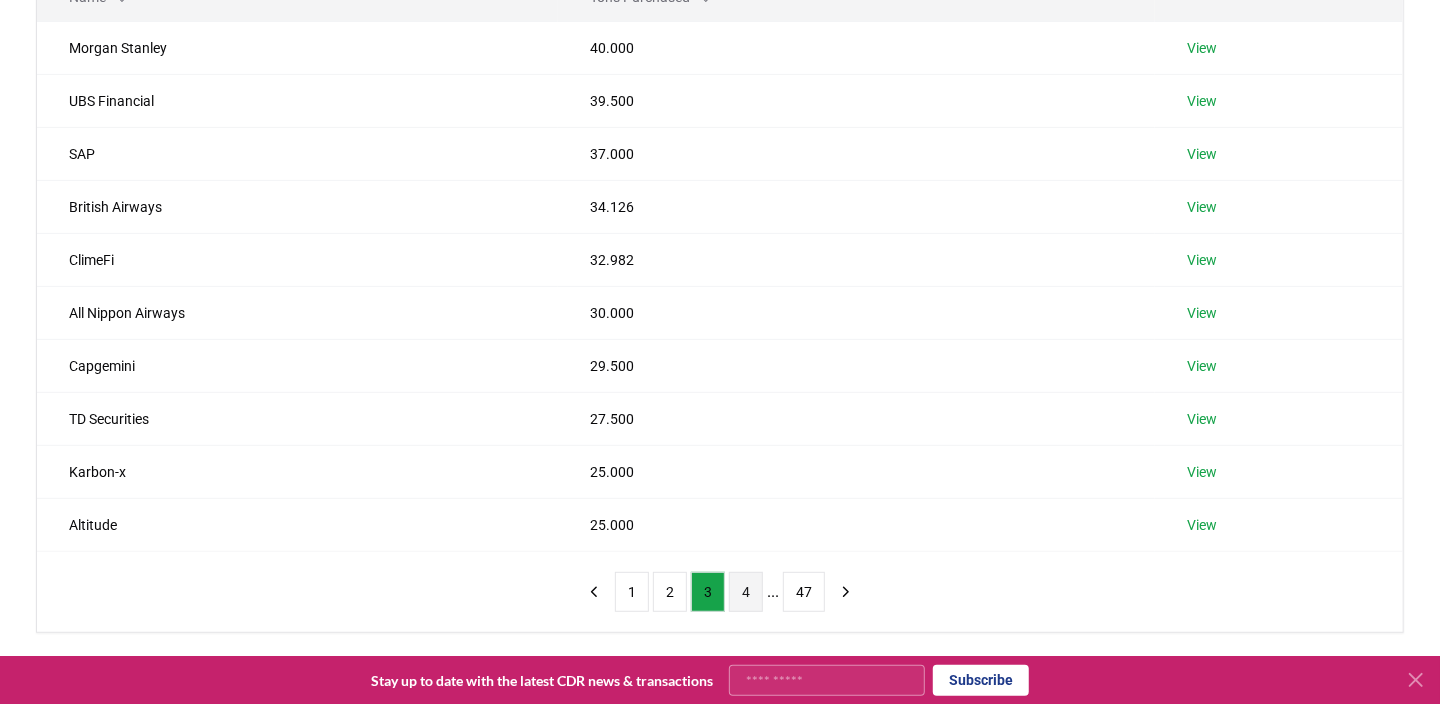 click on "4" at bounding box center (746, 592) 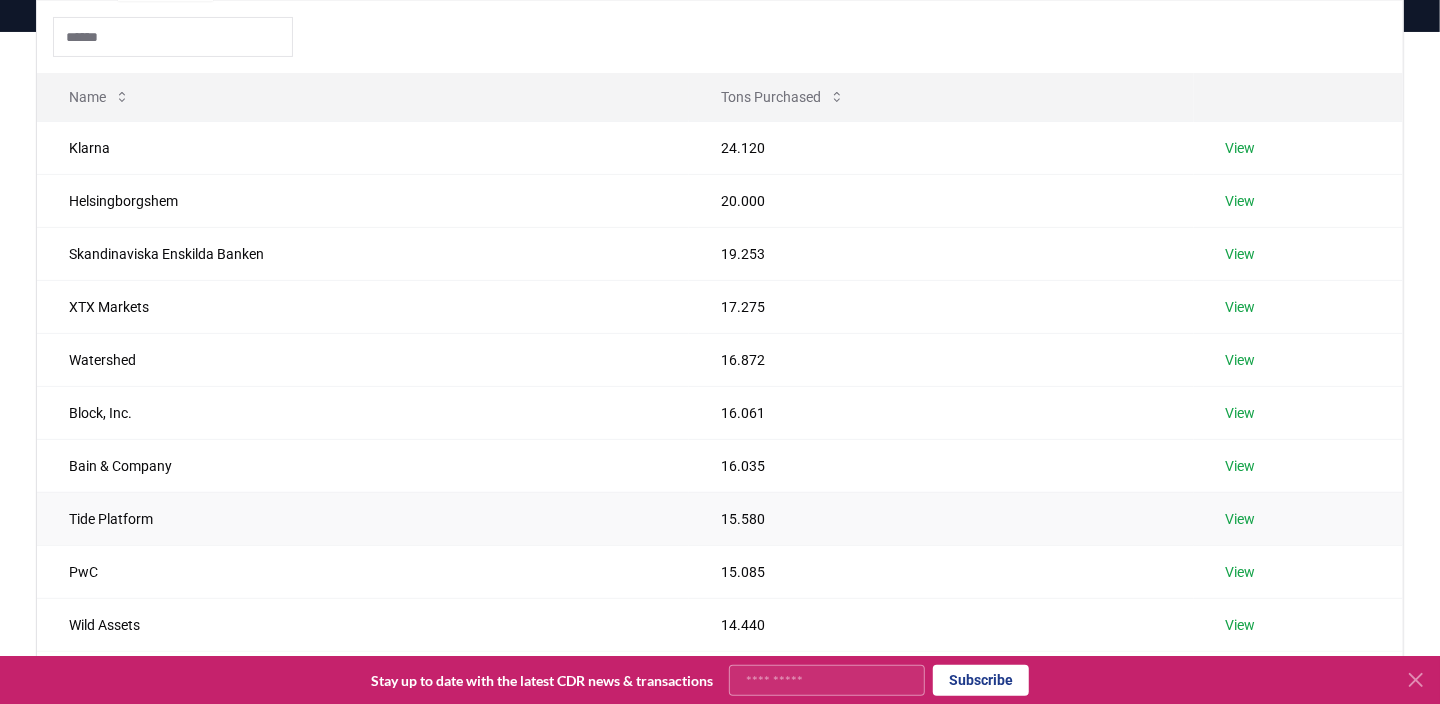 scroll, scrollTop: 300, scrollLeft: 0, axis: vertical 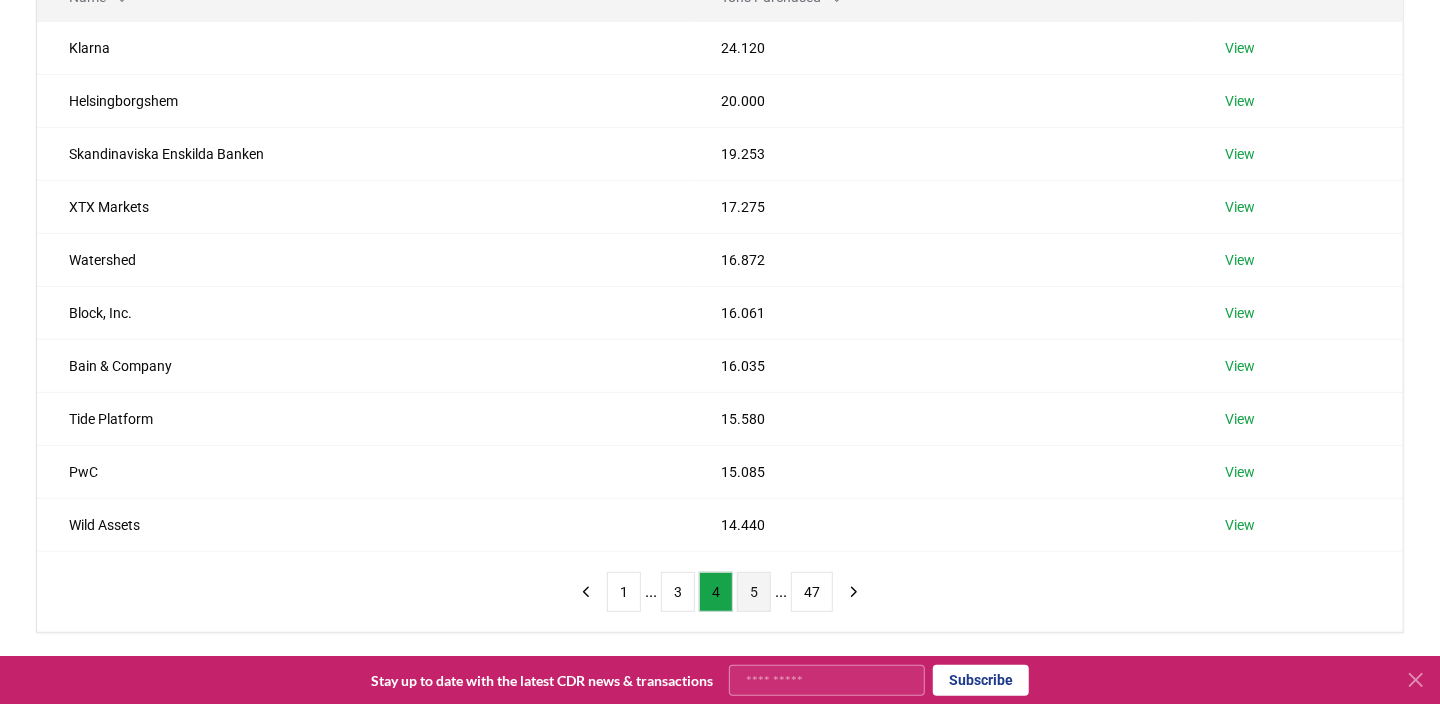 click on "5" at bounding box center (754, 592) 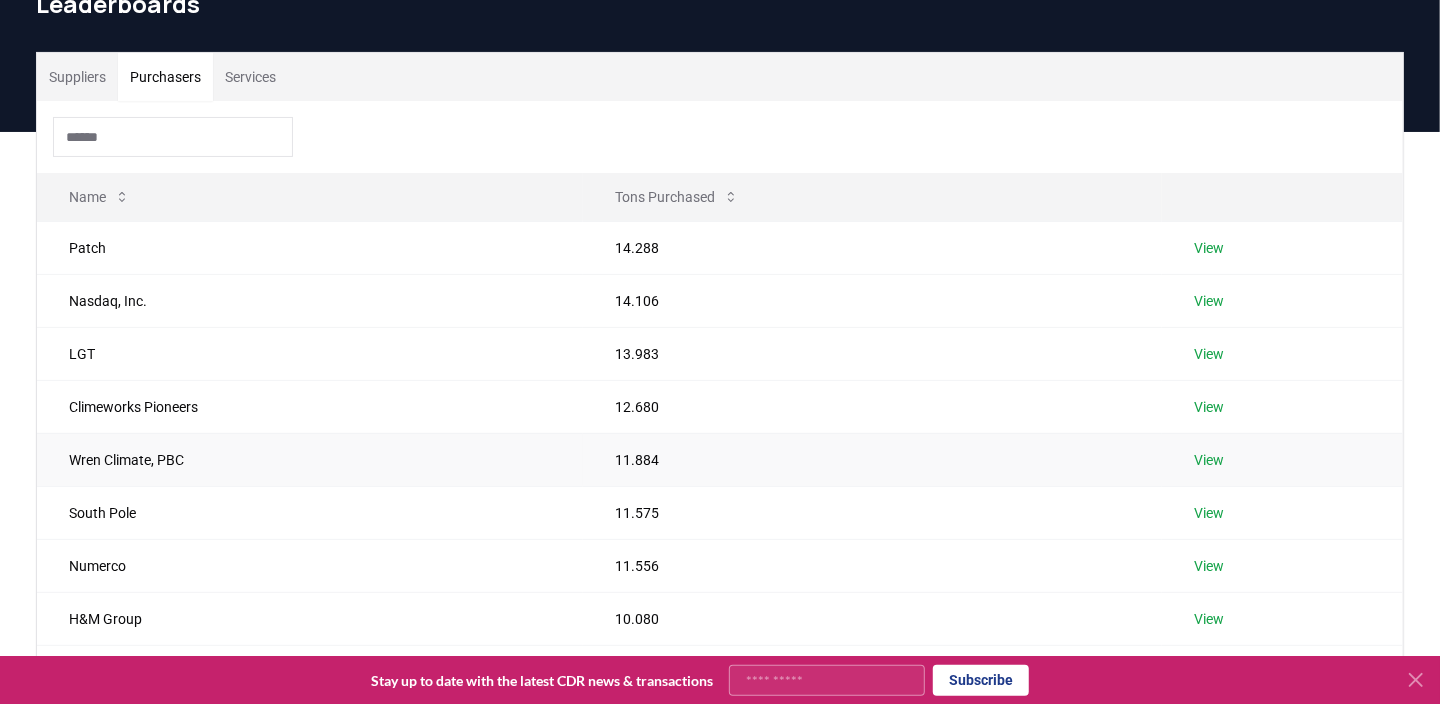 scroll, scrollTop: 300, scrollLeft: 0, axis: vertical 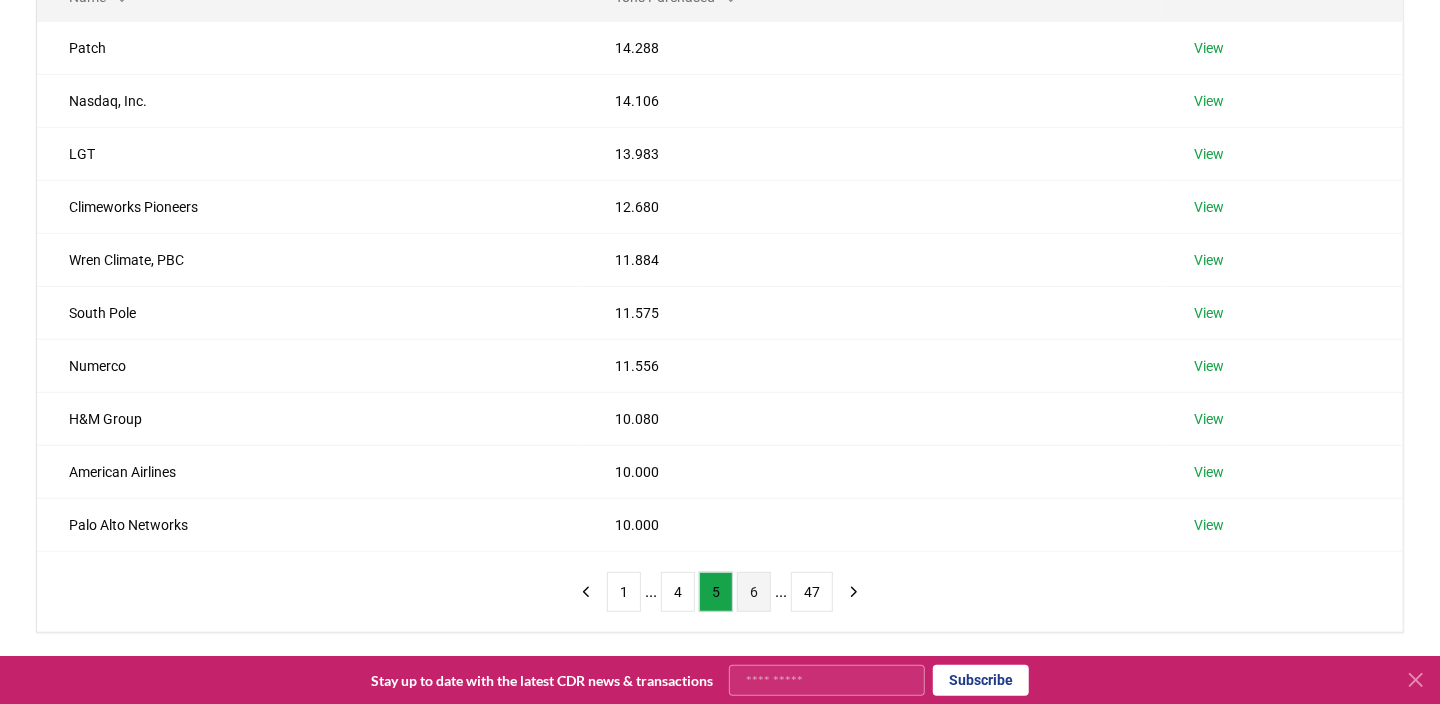 click on "6" at bounding box center (754, 592) 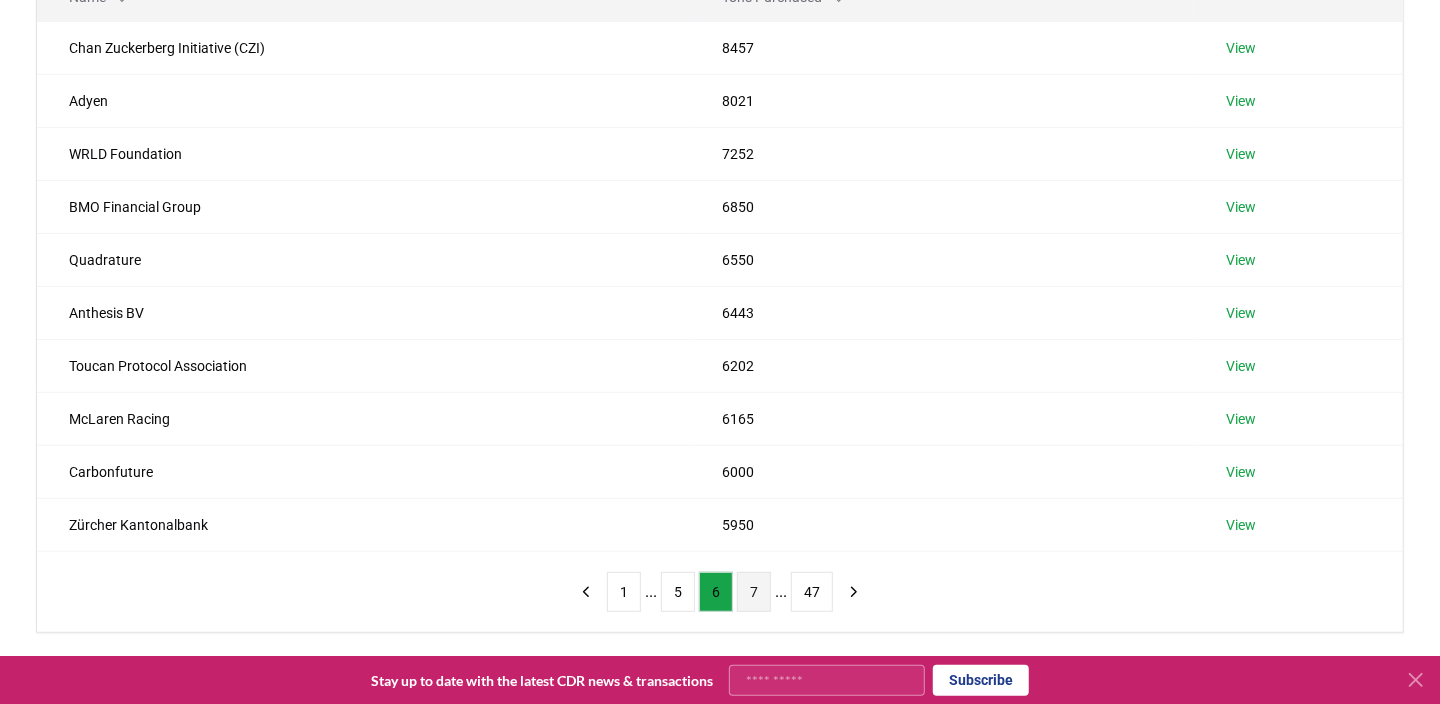 click on "7" at bounding box center [754, 592] 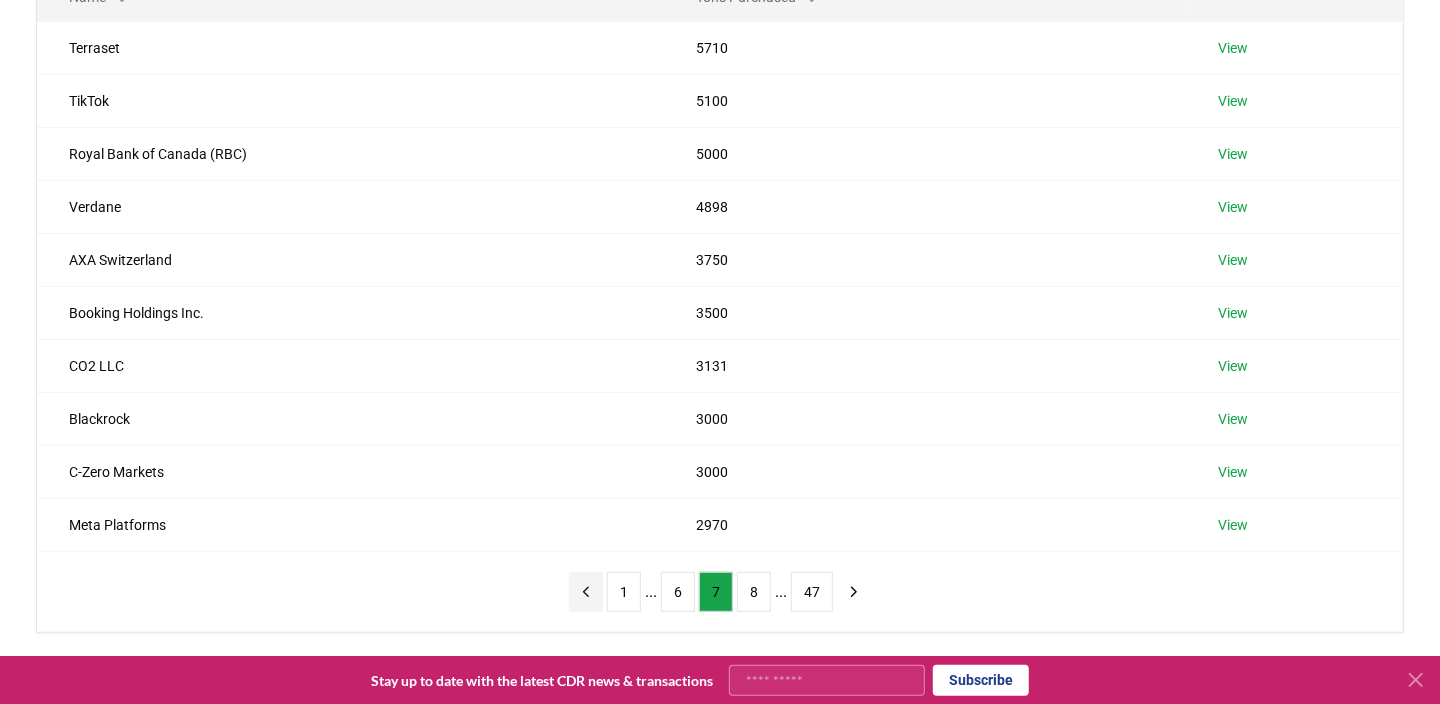 click 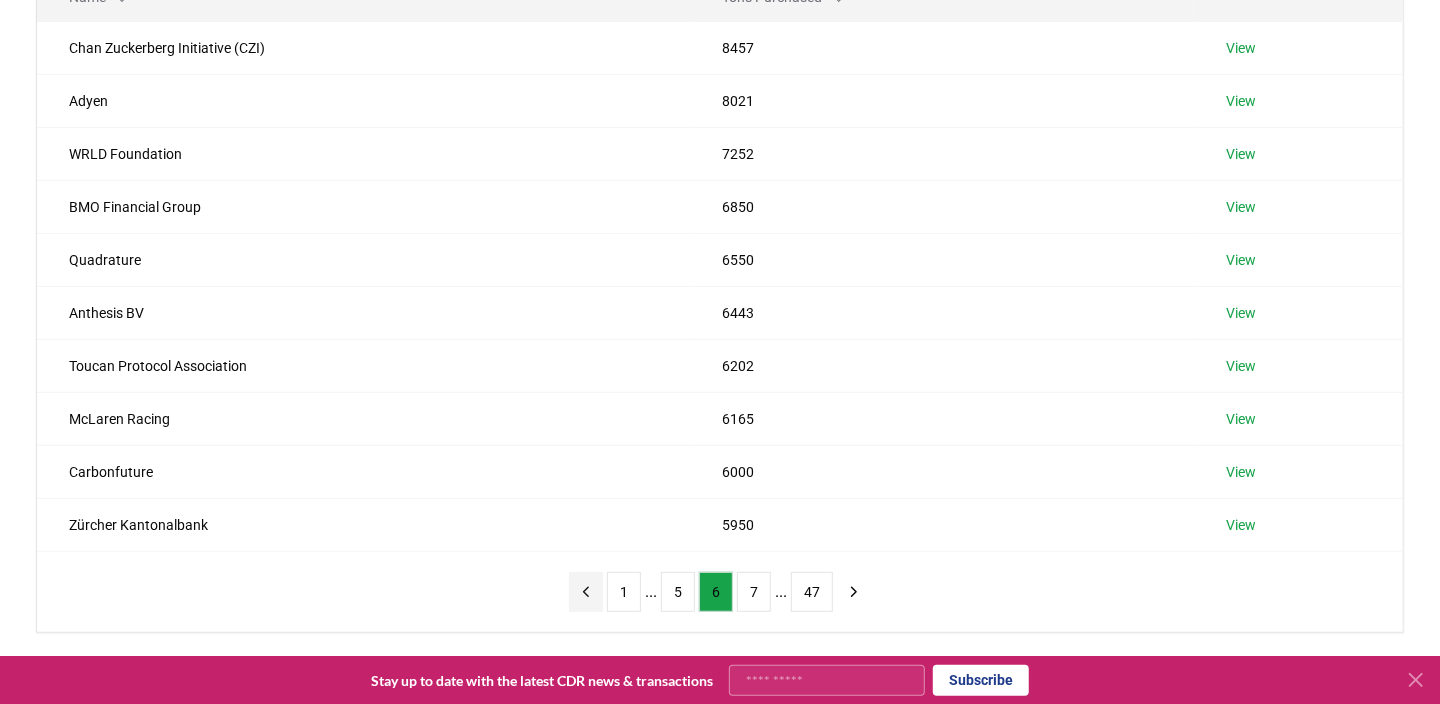 click 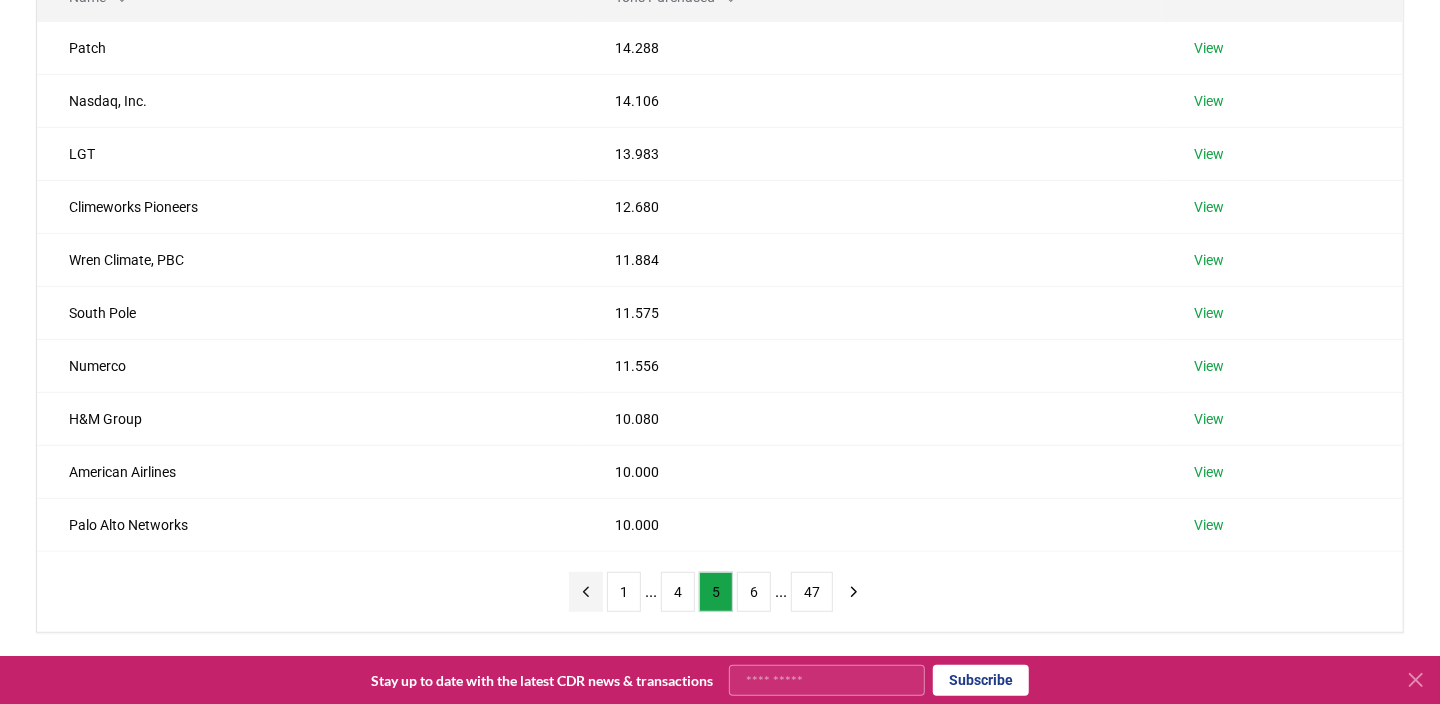 click 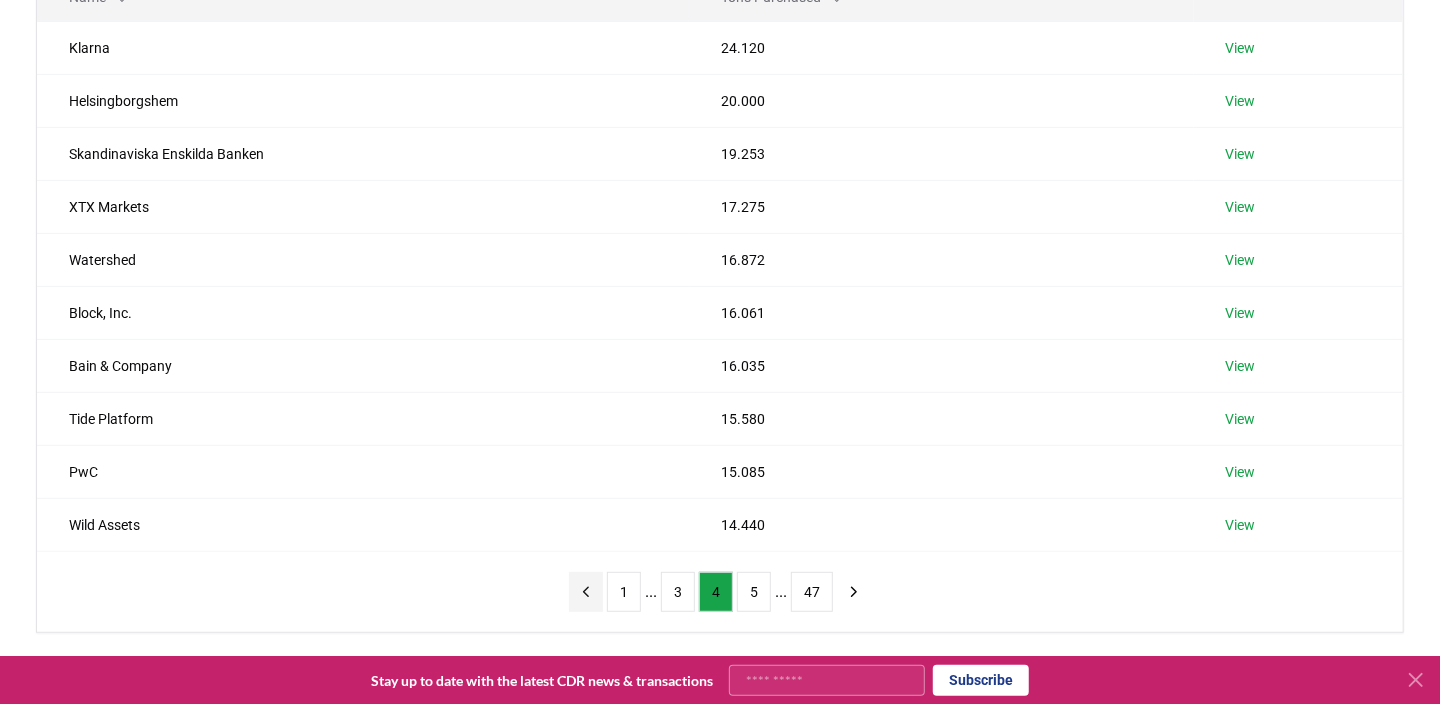click 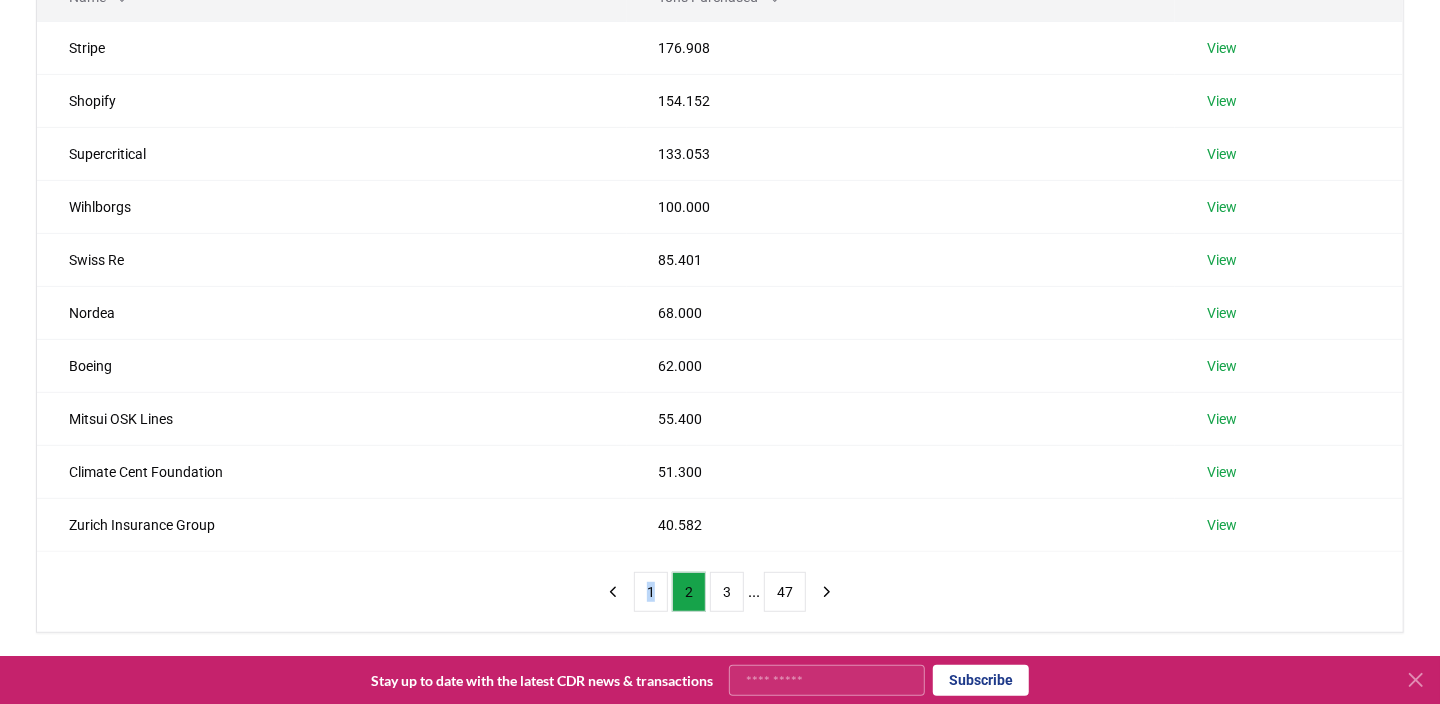 click on "1 2 3 ... 47" at bounding box center (720, 592) 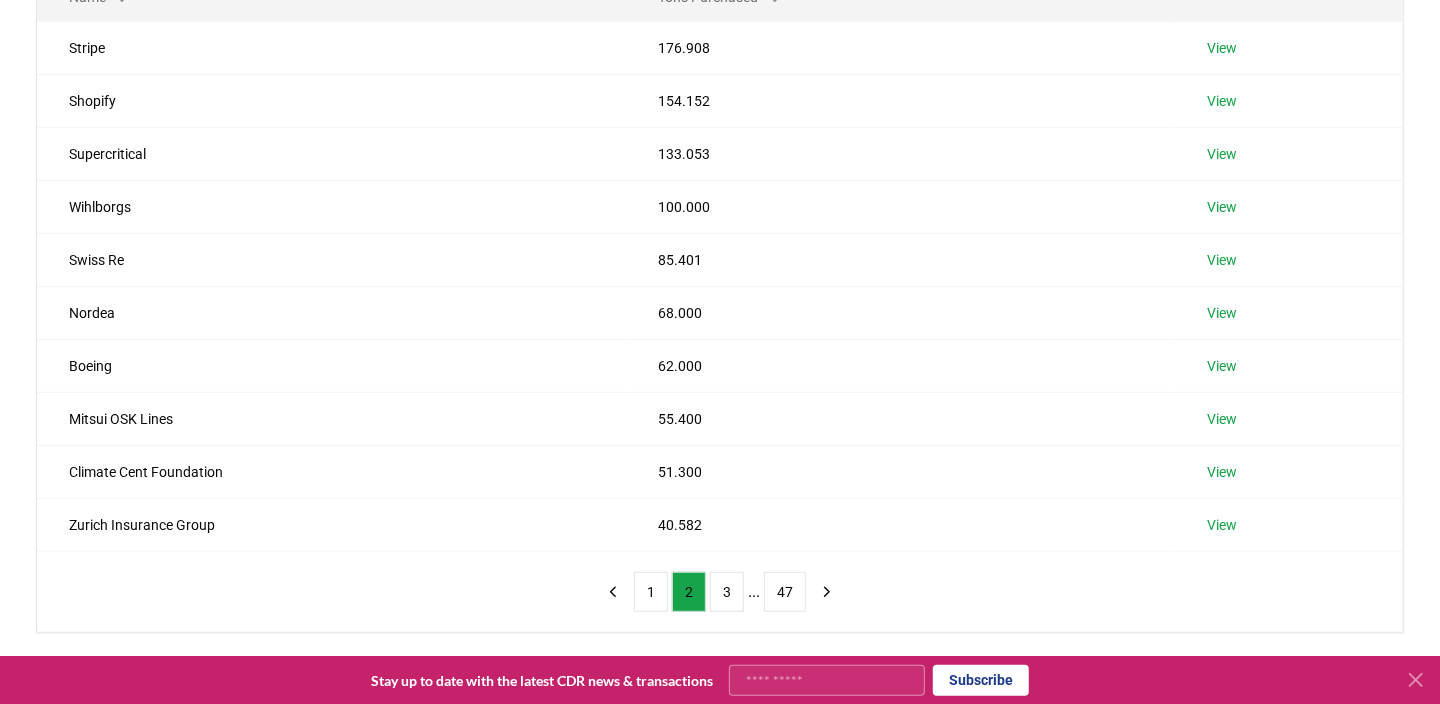 click on "1 2 3 ... 47" at bounding box center [720, 592] 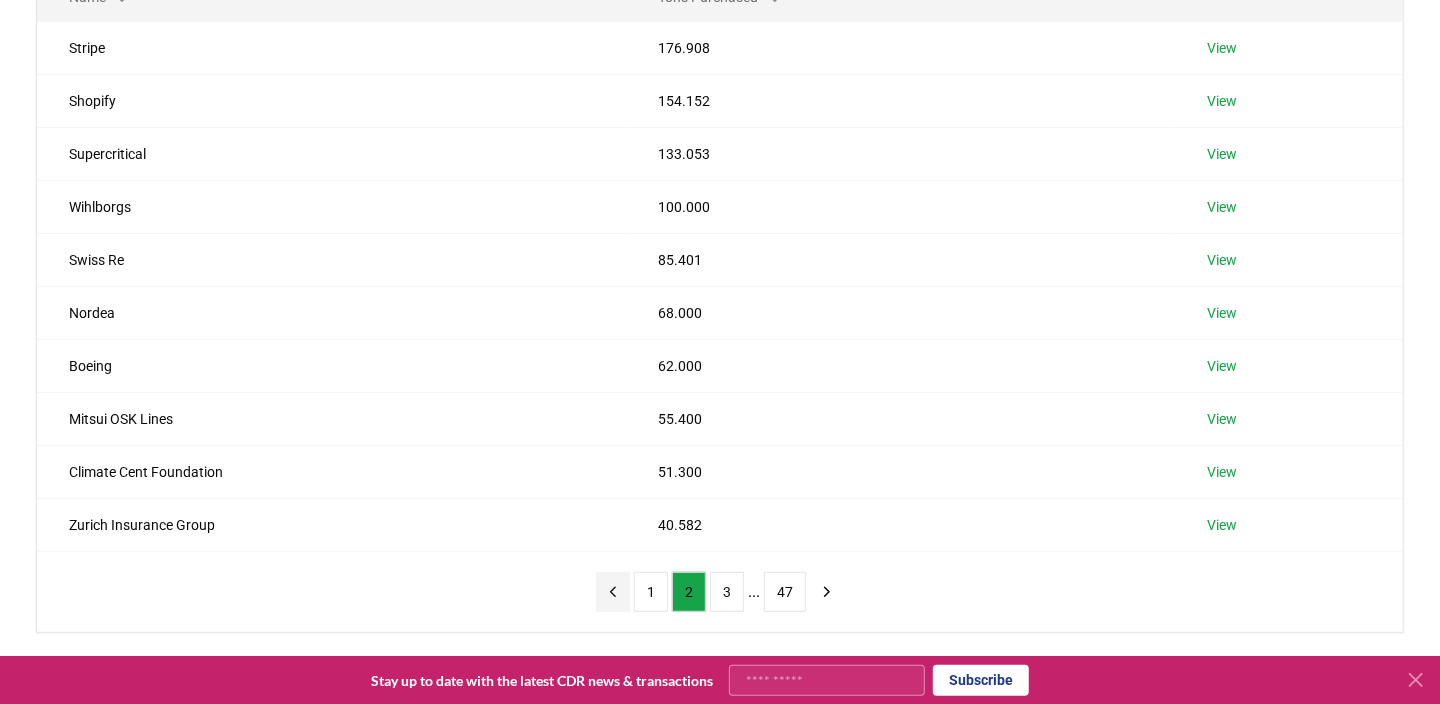 click 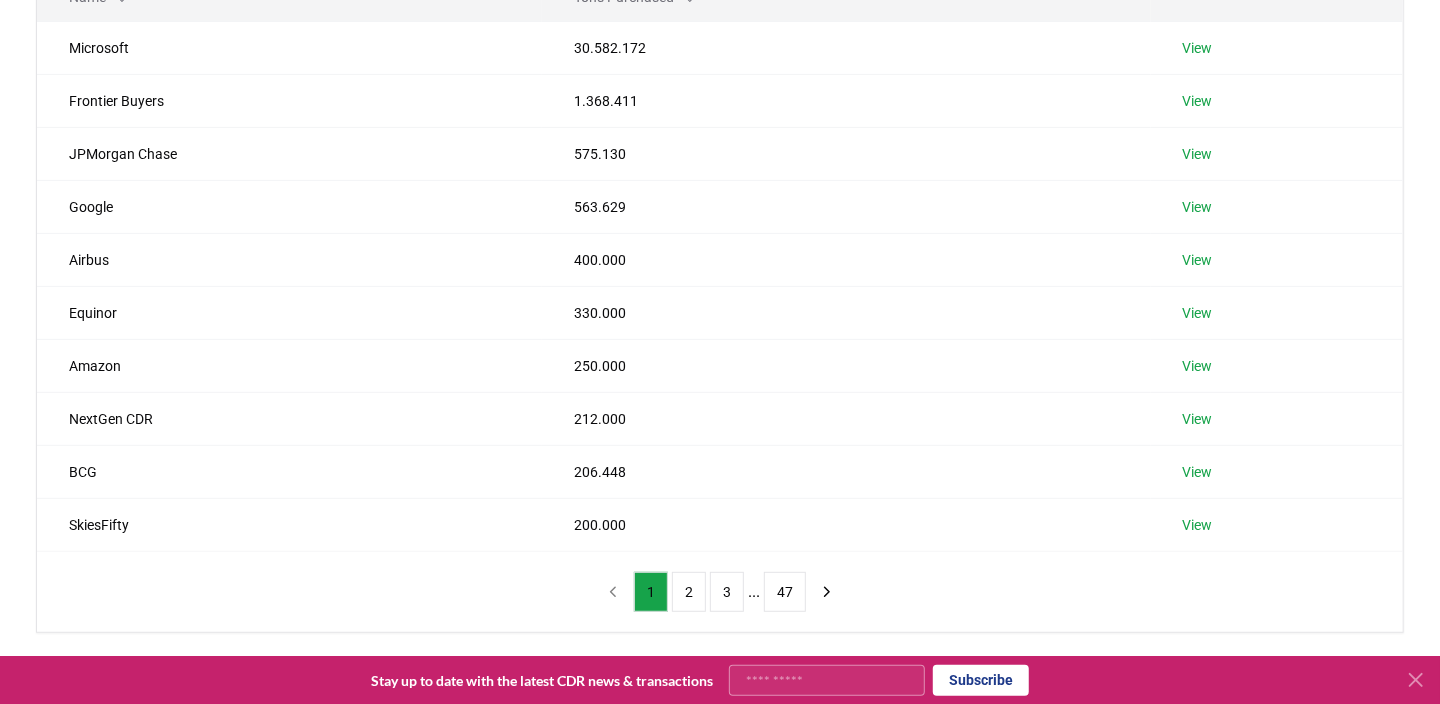 click on "1 2 3 ... 47" at bounding box center (720, 592) 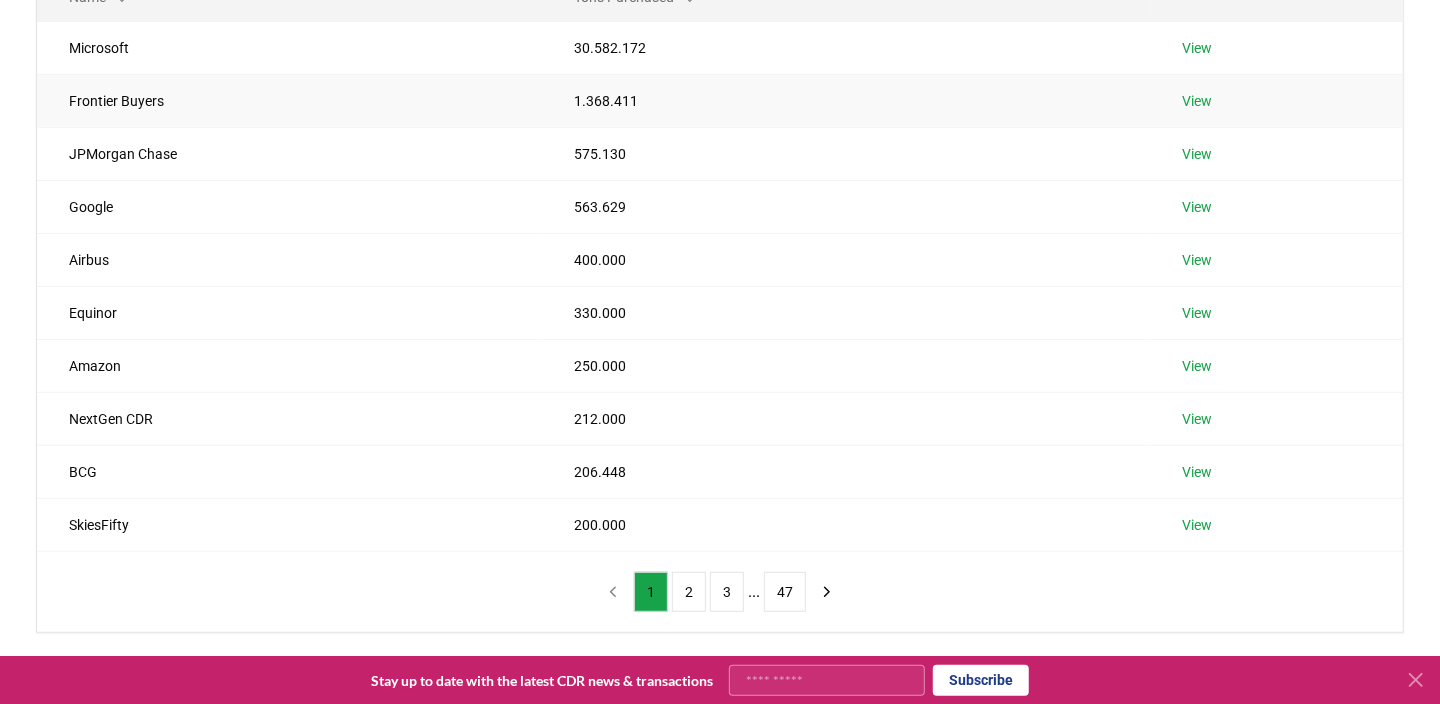 scroll, scrollTop: 0, scrollLeft: 0, axis: both 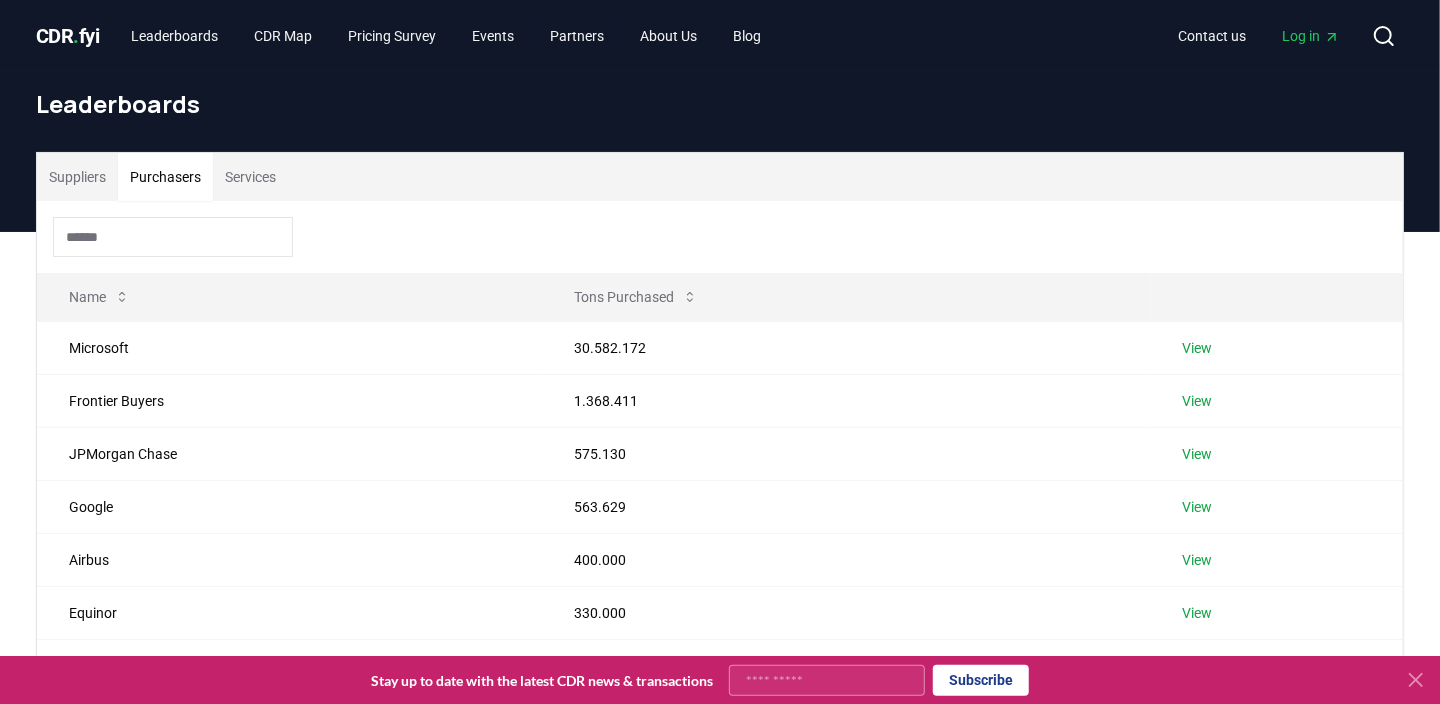 click on "Services" at bounding box center [250, 177] 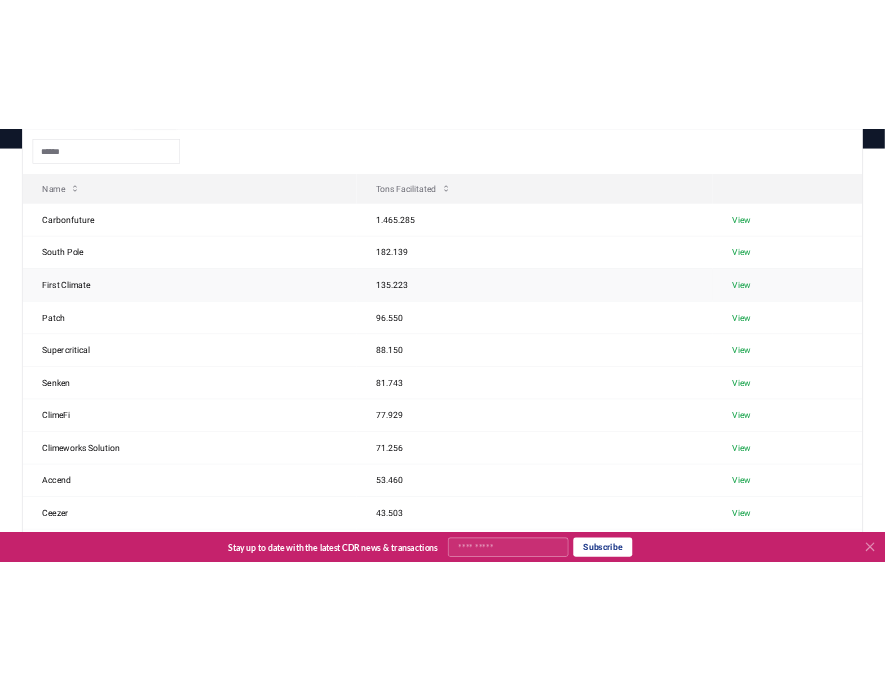 scroll, scrollTop: 0, scrollLeft: 0, axis: both 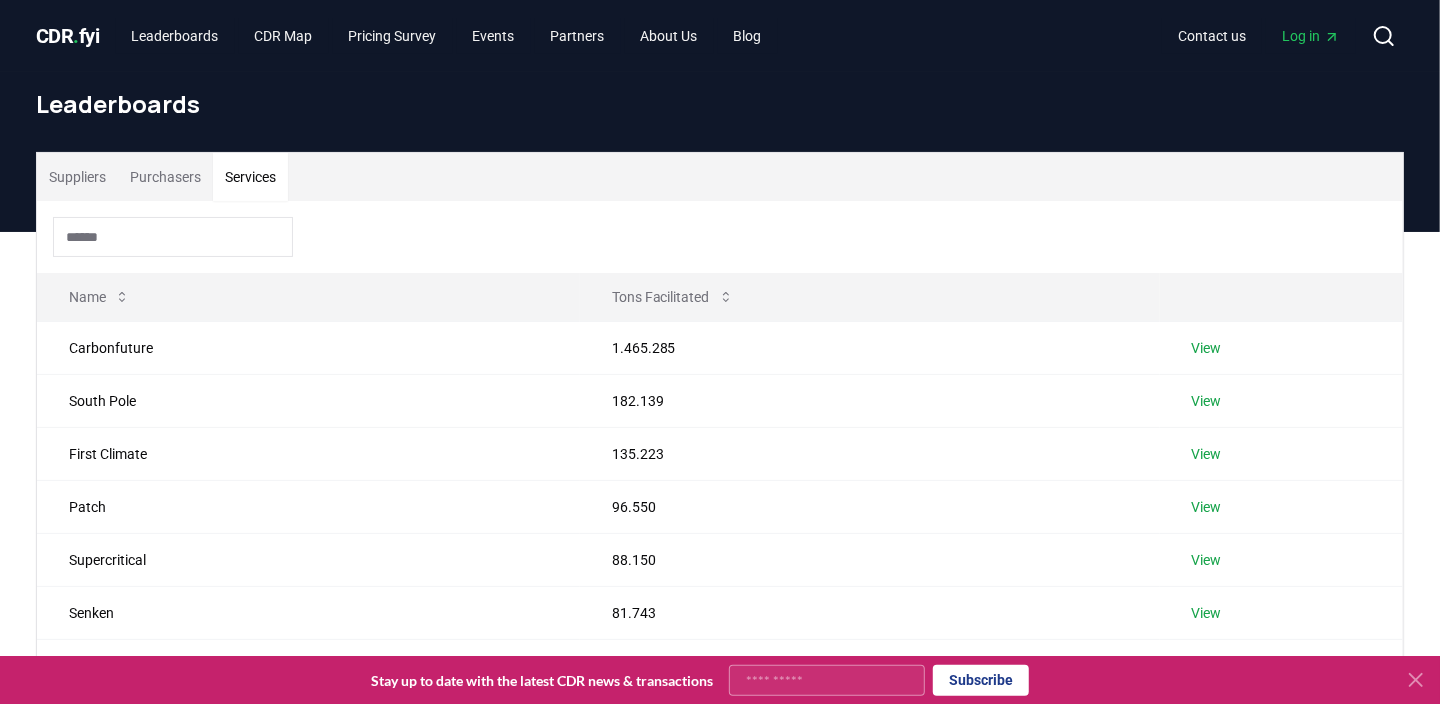 click on "Purchasers" at bounding box center (165, 177) 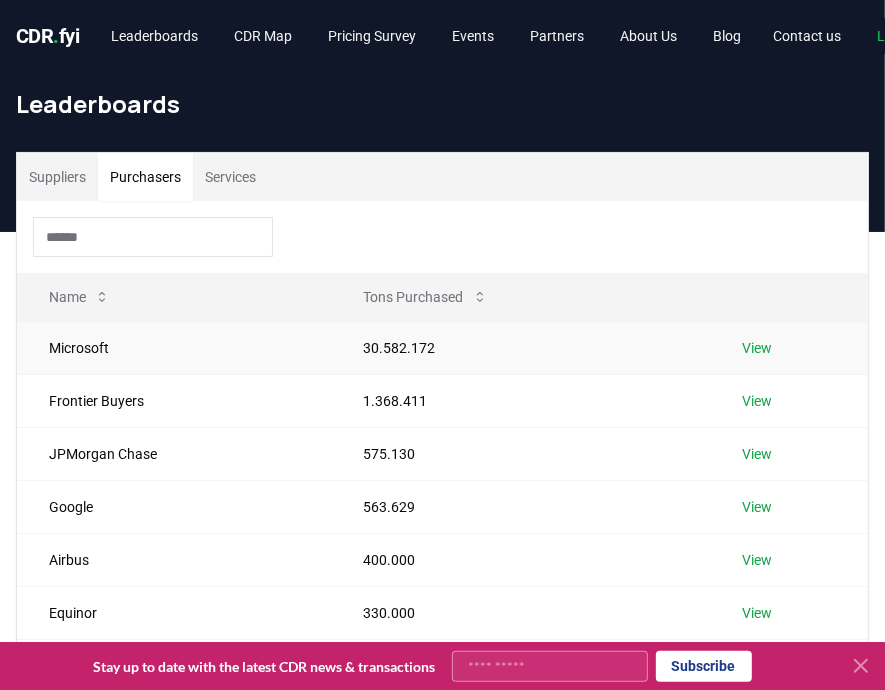 click on "Microsoft" at bounding box center [174, 347] 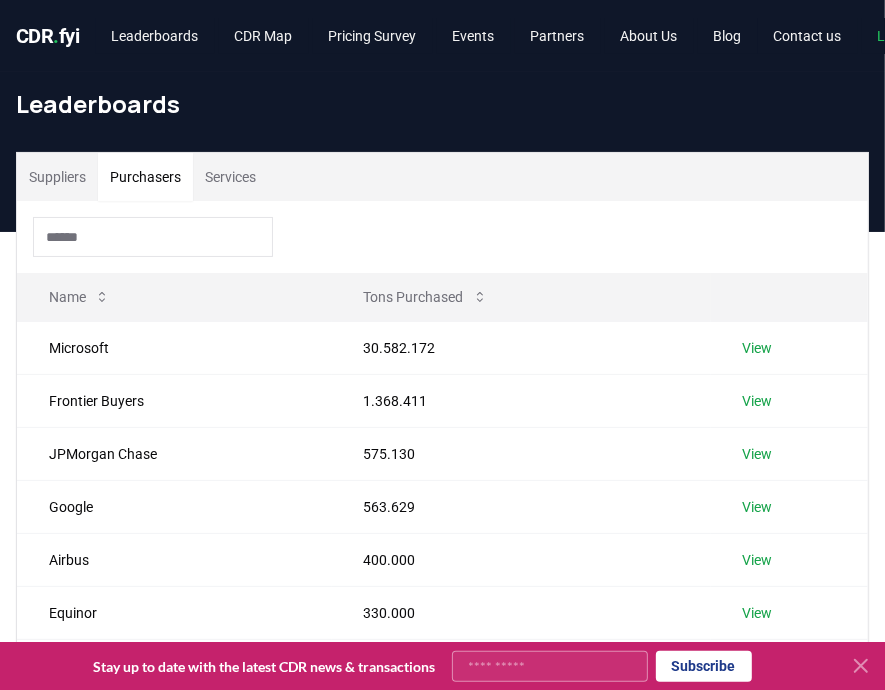 click 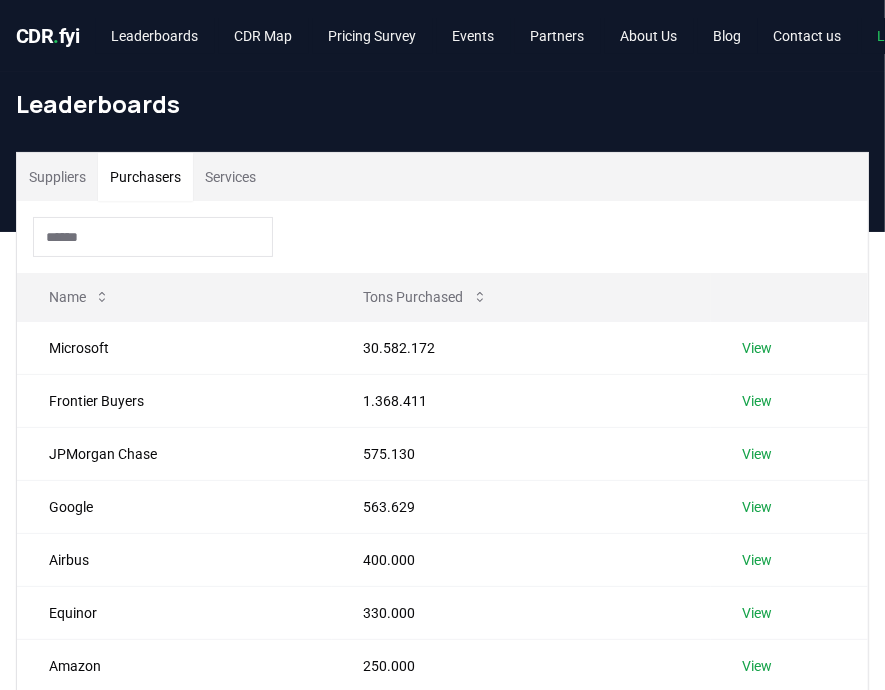 scroll, scrollTop: 39, scrollLeft: 0, axis: vertical 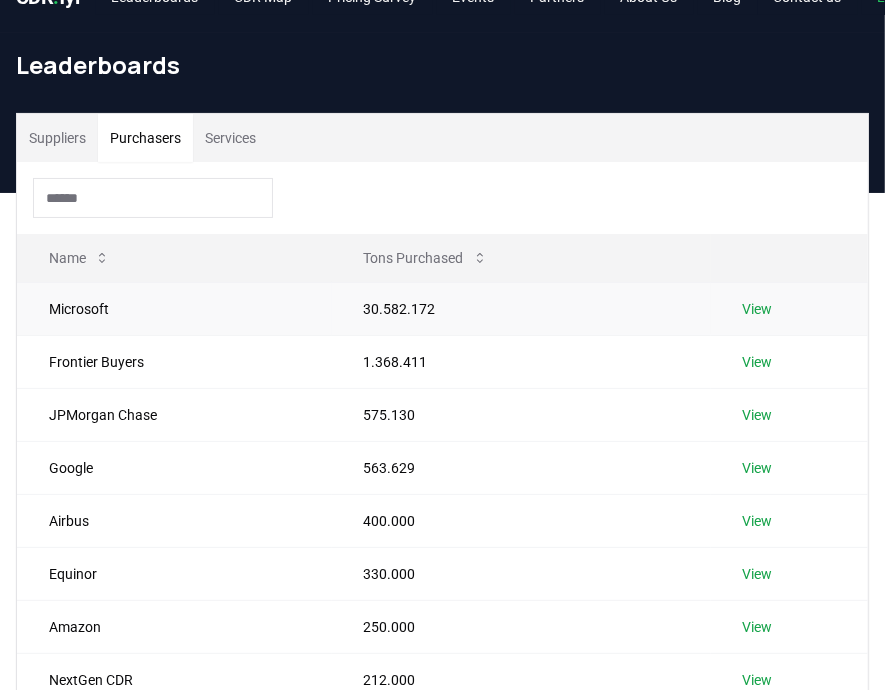 click on "View" at bounding box center [758, 309] 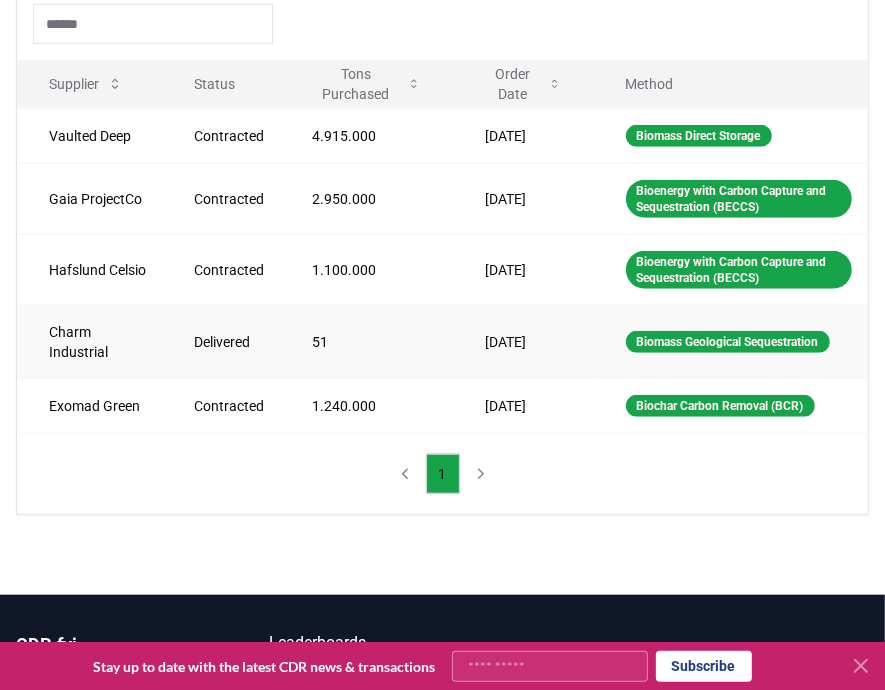 scroll, scrollTop: 889, scrollLeft: 0, axis: vertical 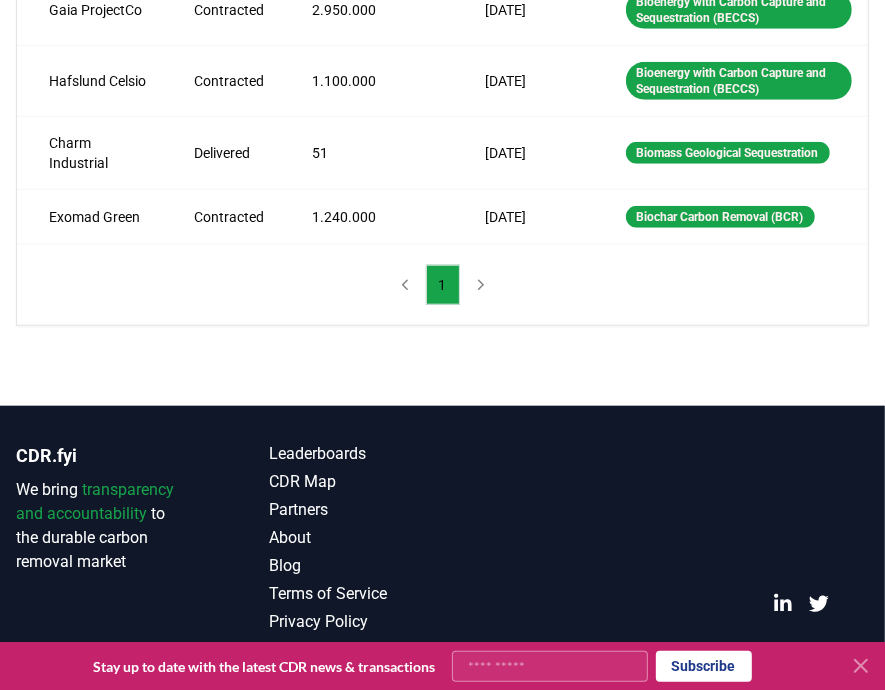 click on "1" at bounding box center (442, 285) 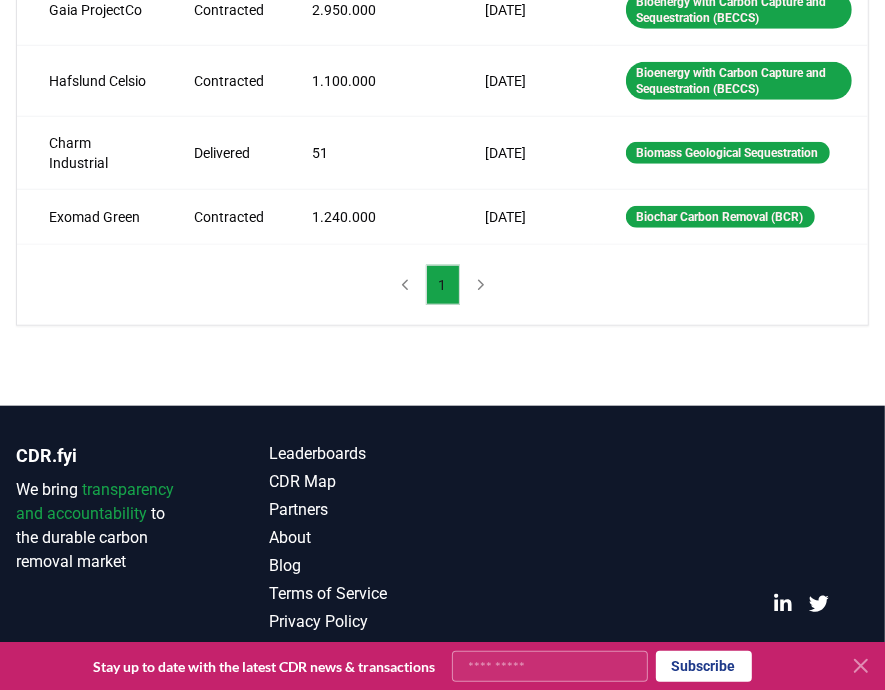 drag, startPoint x: 481, startPoint y: 278, endPoint x: 440, endPoint y: 282, distance: 41.19466 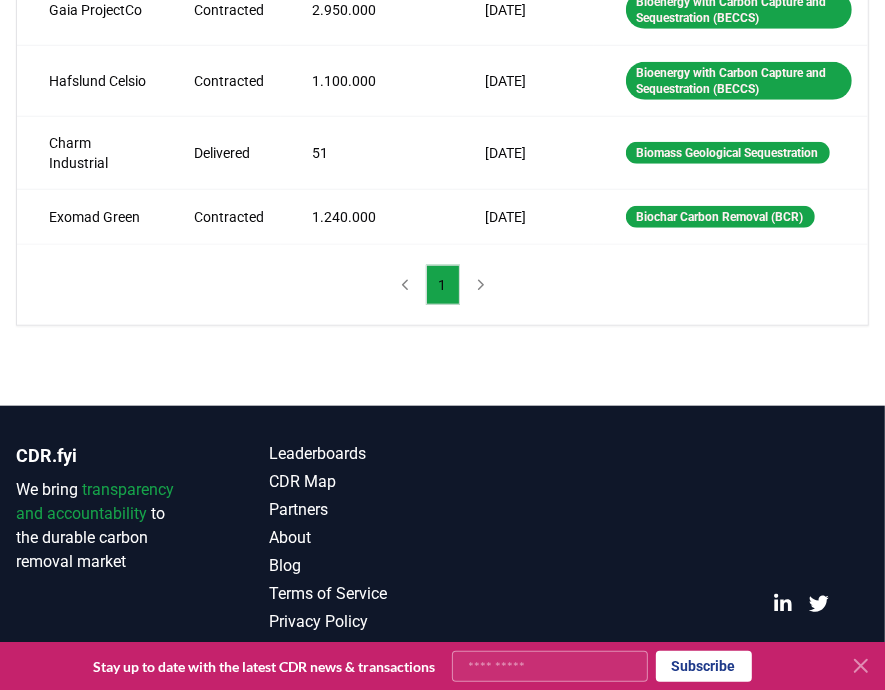 click on "1" at bounding box center [442, 285] 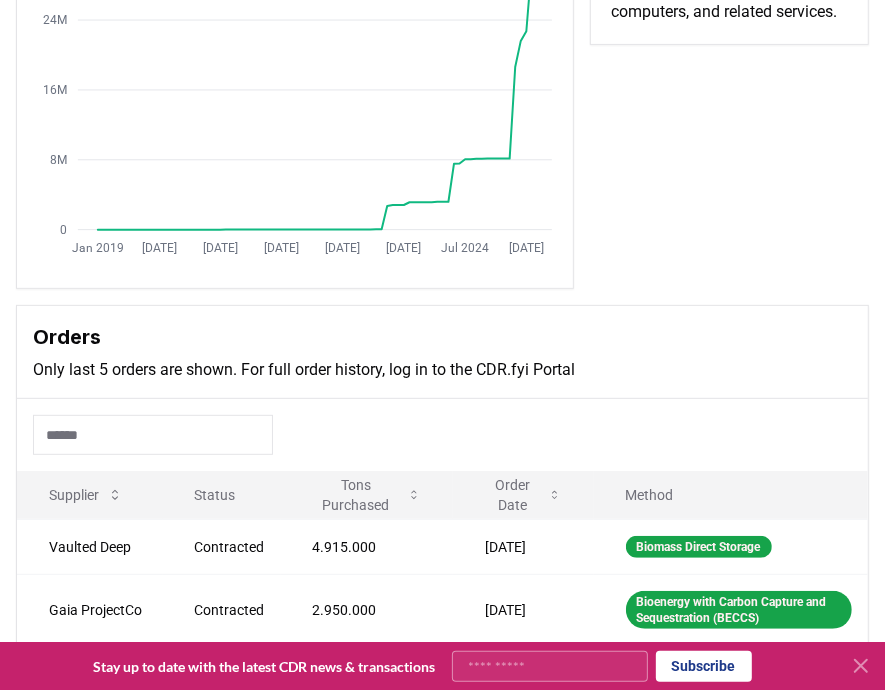 scroll, scrollTop: 189, scrollLeft: 0, axis: vertical 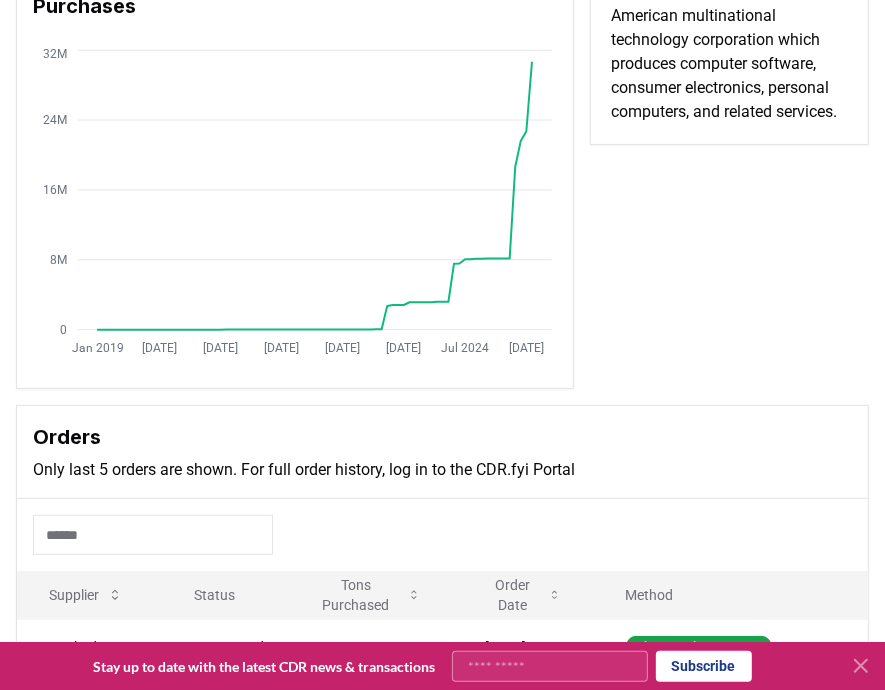 click on "Purchaser Metrics Purchases Jan 2019 Dec 2019 Nov 2020 Oct 2021 Sep 2022 Aug 2023 Jul 2024 Jun 2025 0 8M 16M 24M 32M Microsoft microsoft.com Microsoft Corporation is an American multinational technology corporation which produces computer software, consumer electronics, personal computers, and related services." at bounding box center (442, 136) 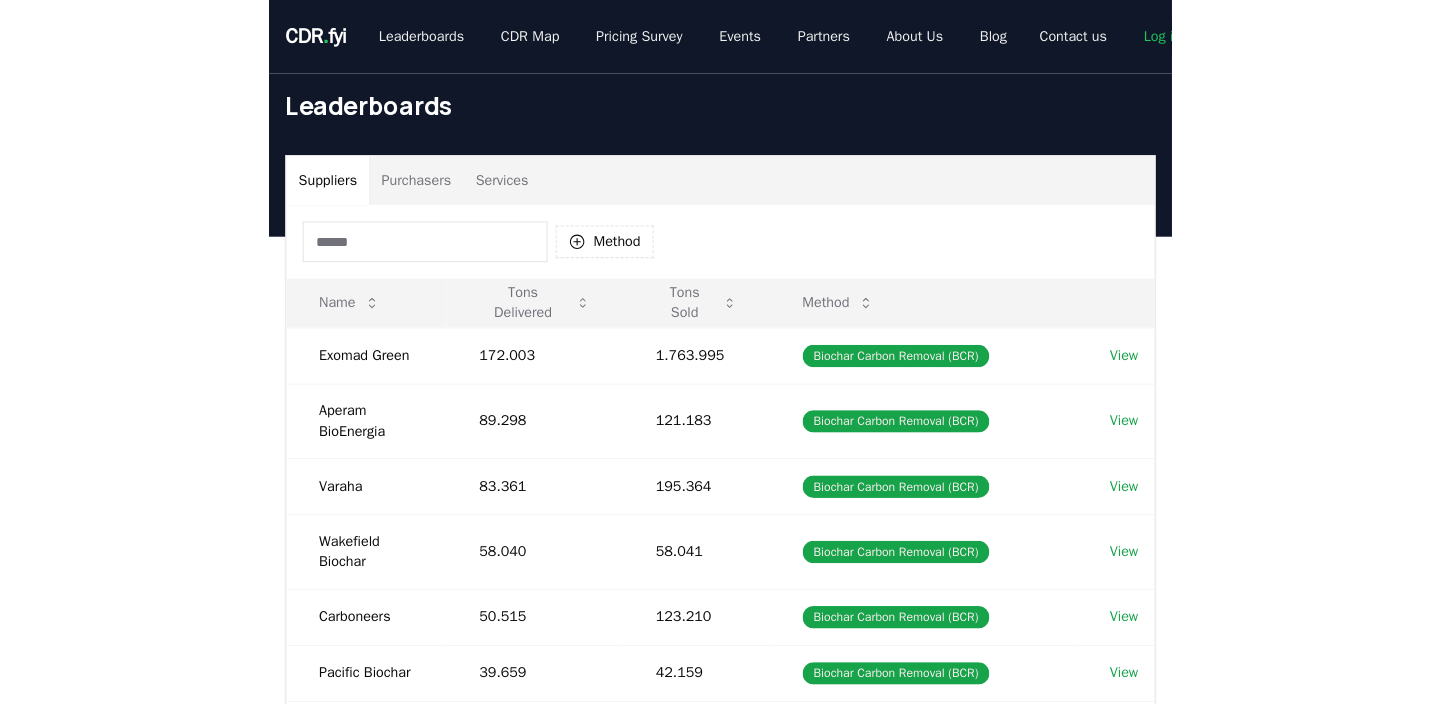 scroll, scrollTop: 39, scrollLeft: 0, axis: vertical 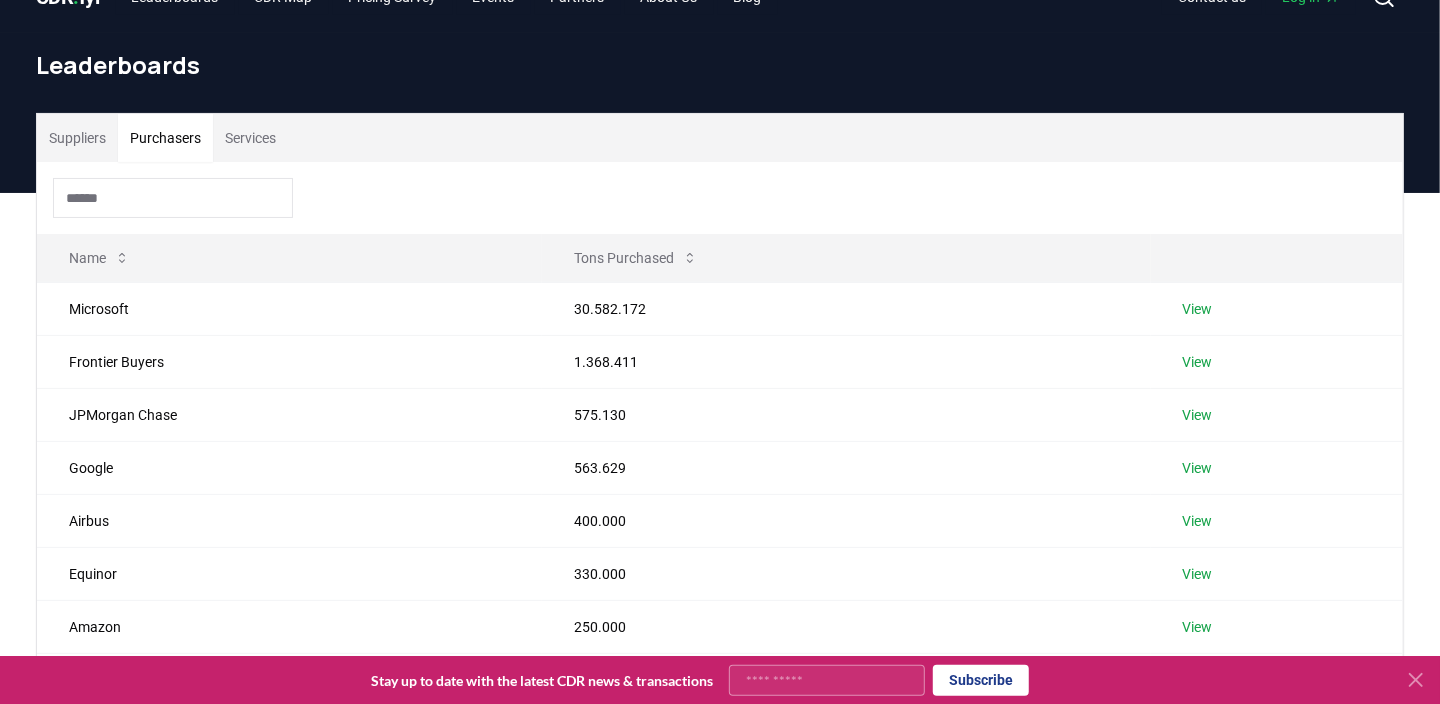 click on "Purchasers" at bounding box center [165, 138] 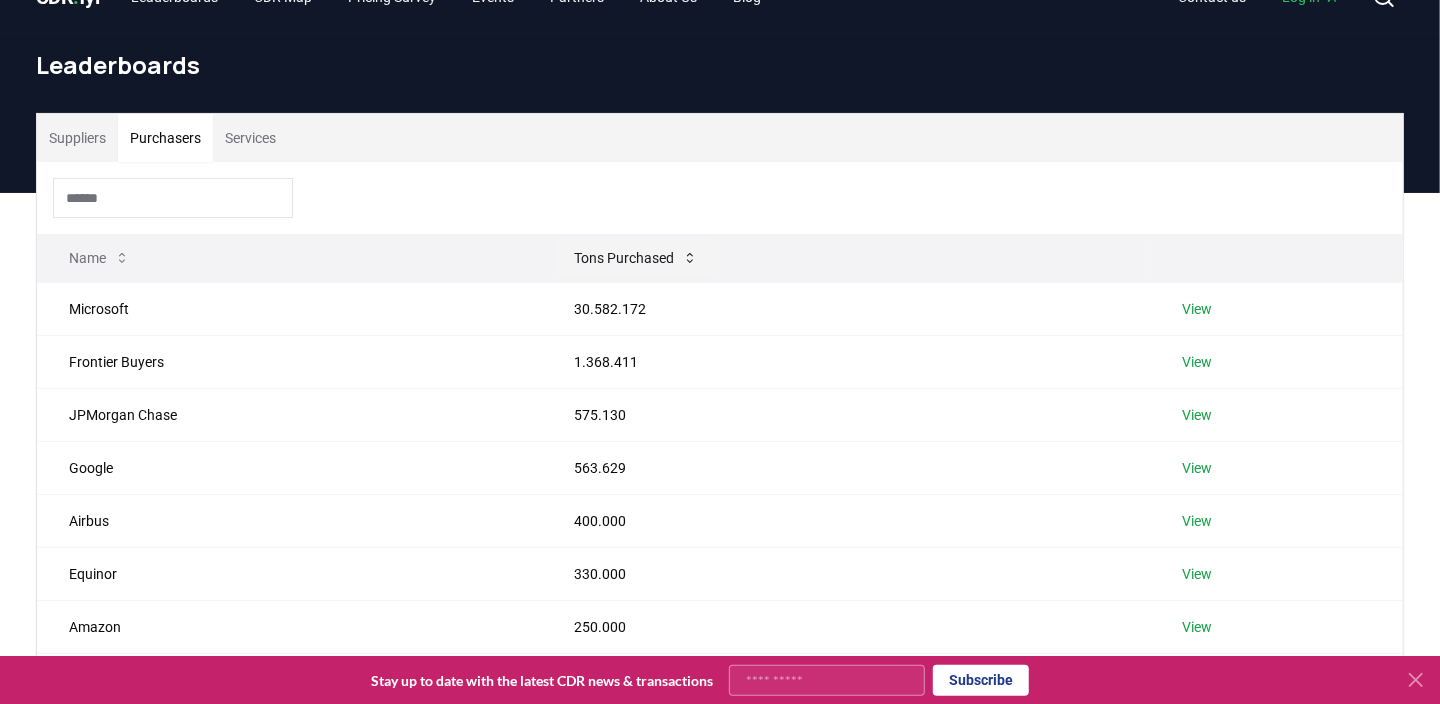 click 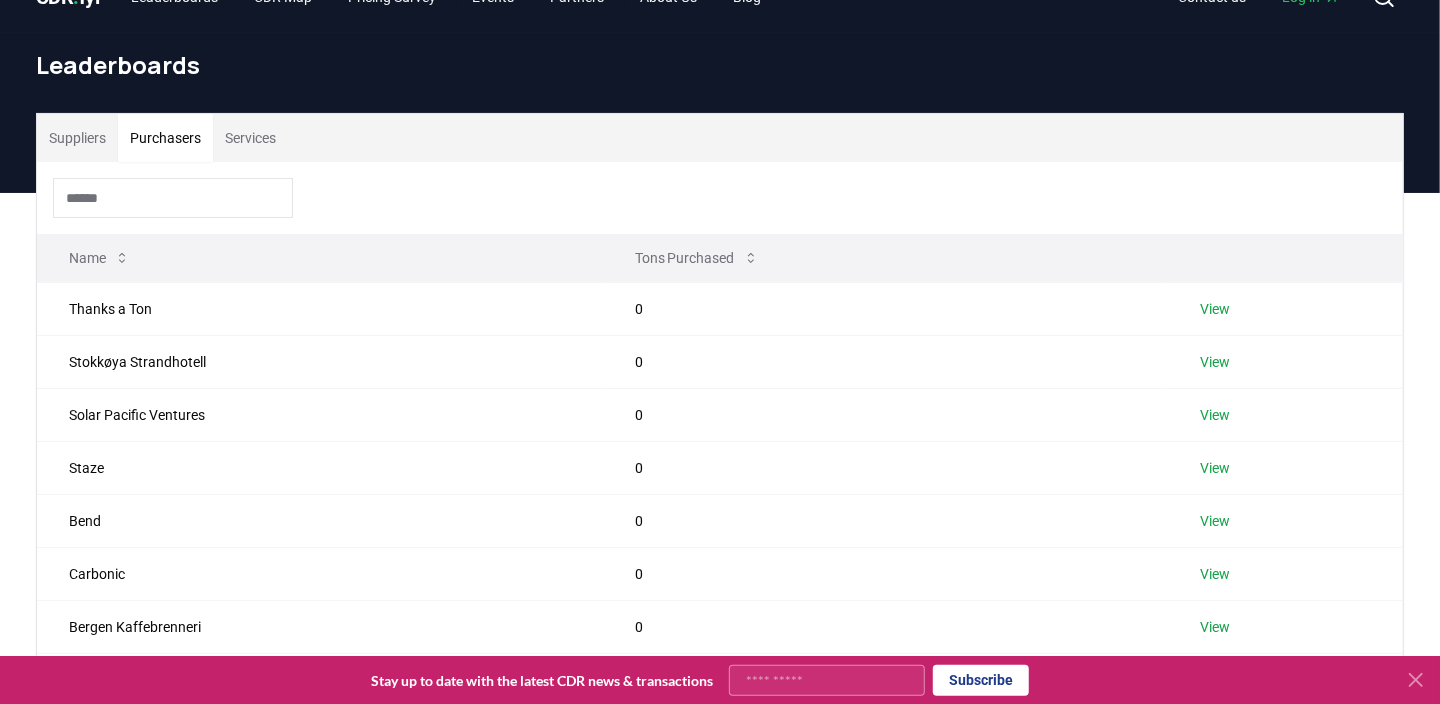 click 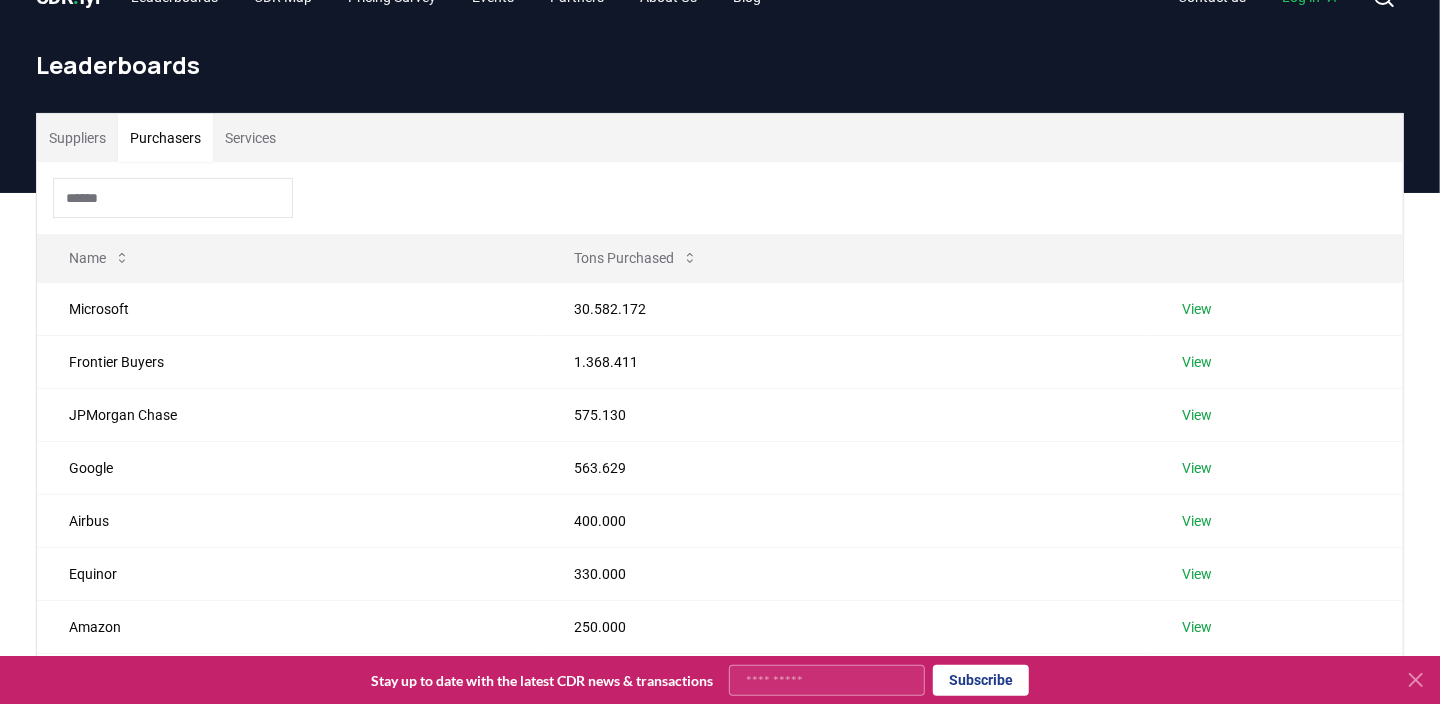 click at bounding box center (173, 198) 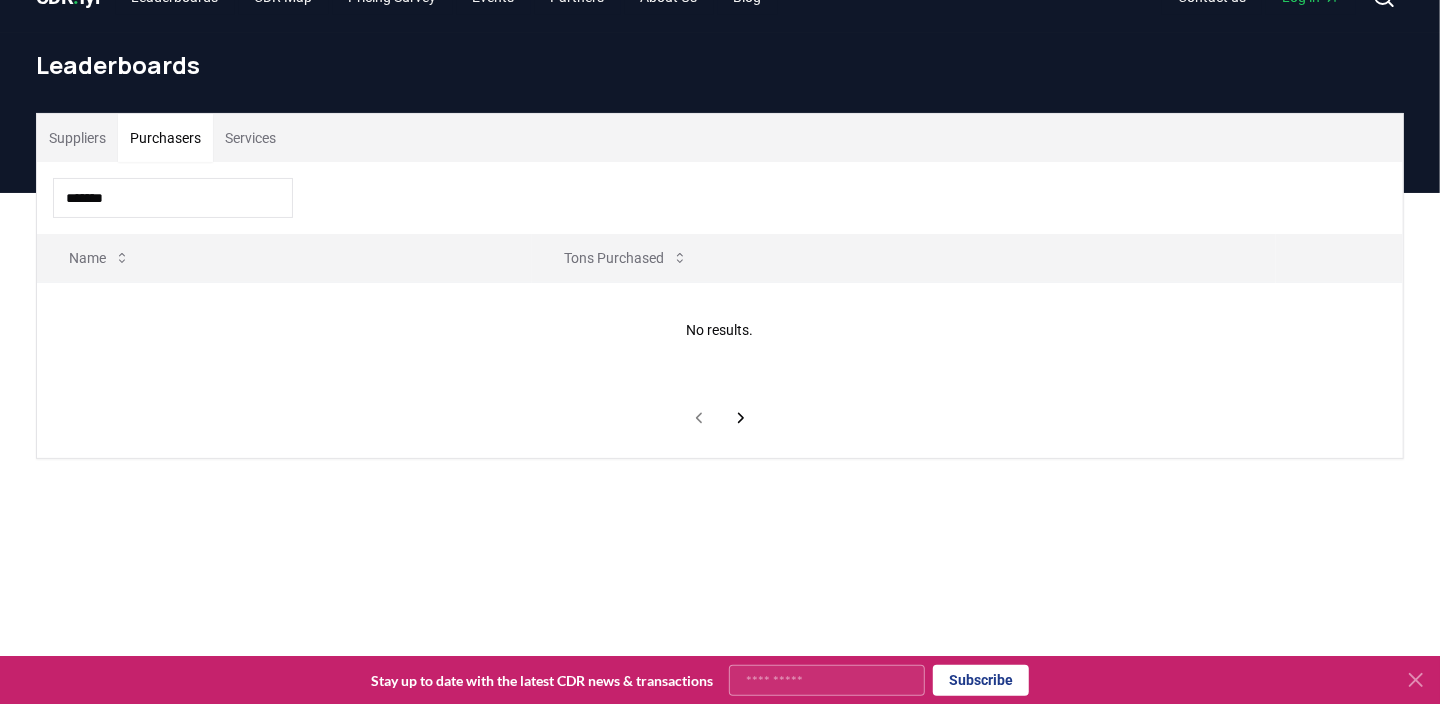 type on "*******" 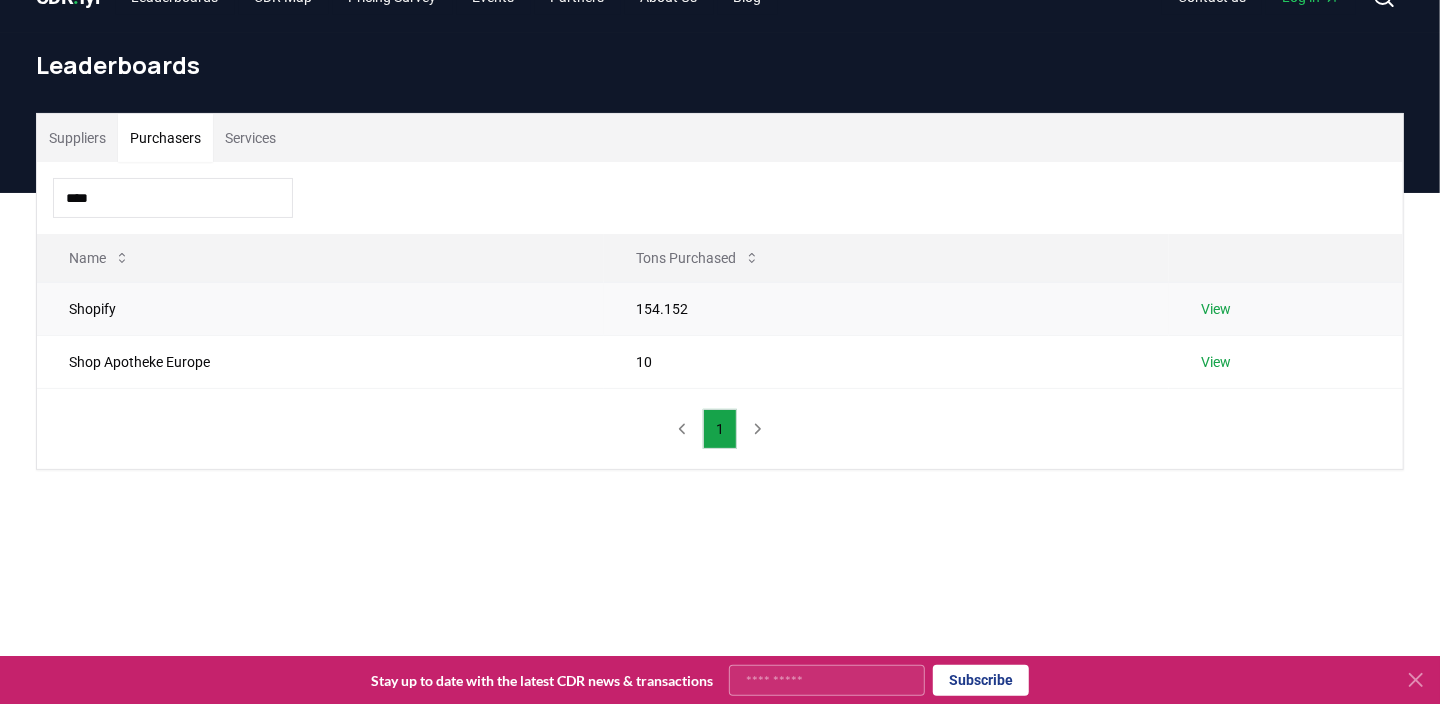 type on "****" 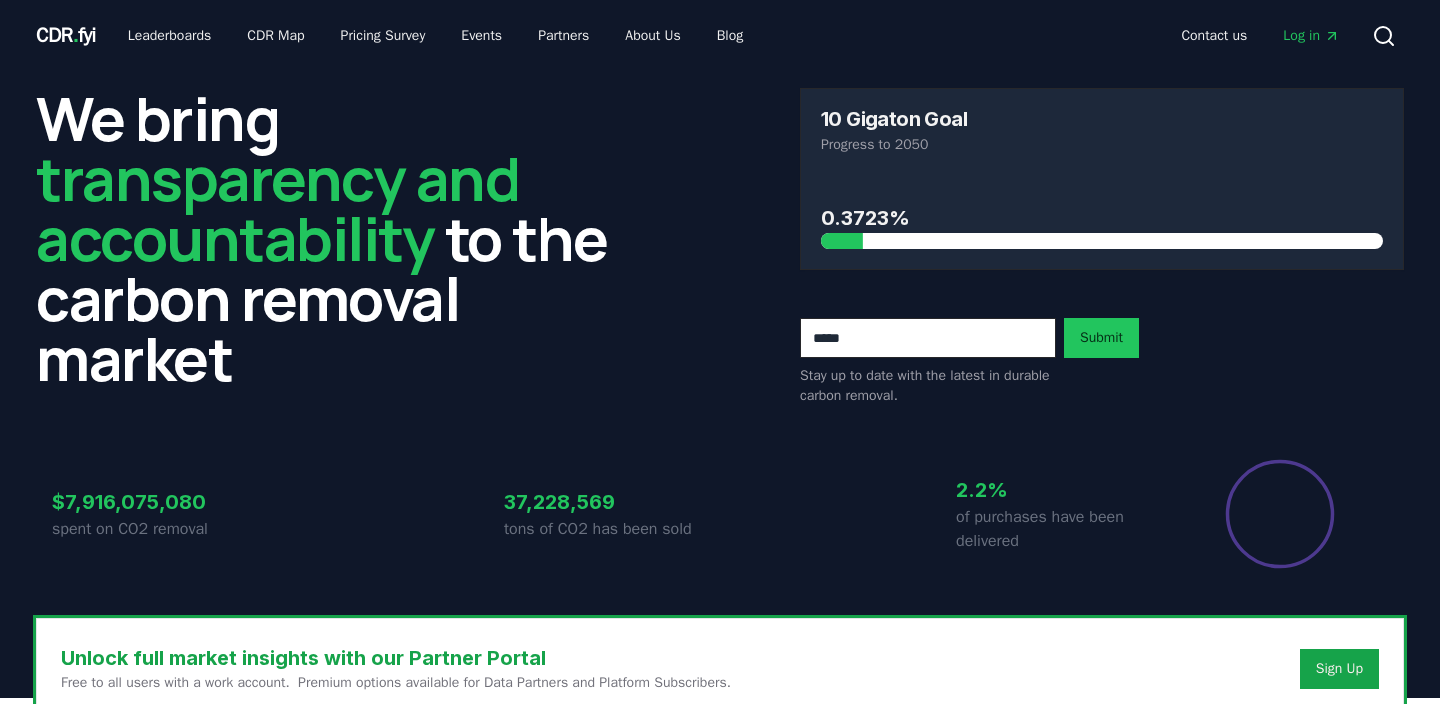 scroll, scrollTop: 461, scrollLeft: 0, axis: vertical 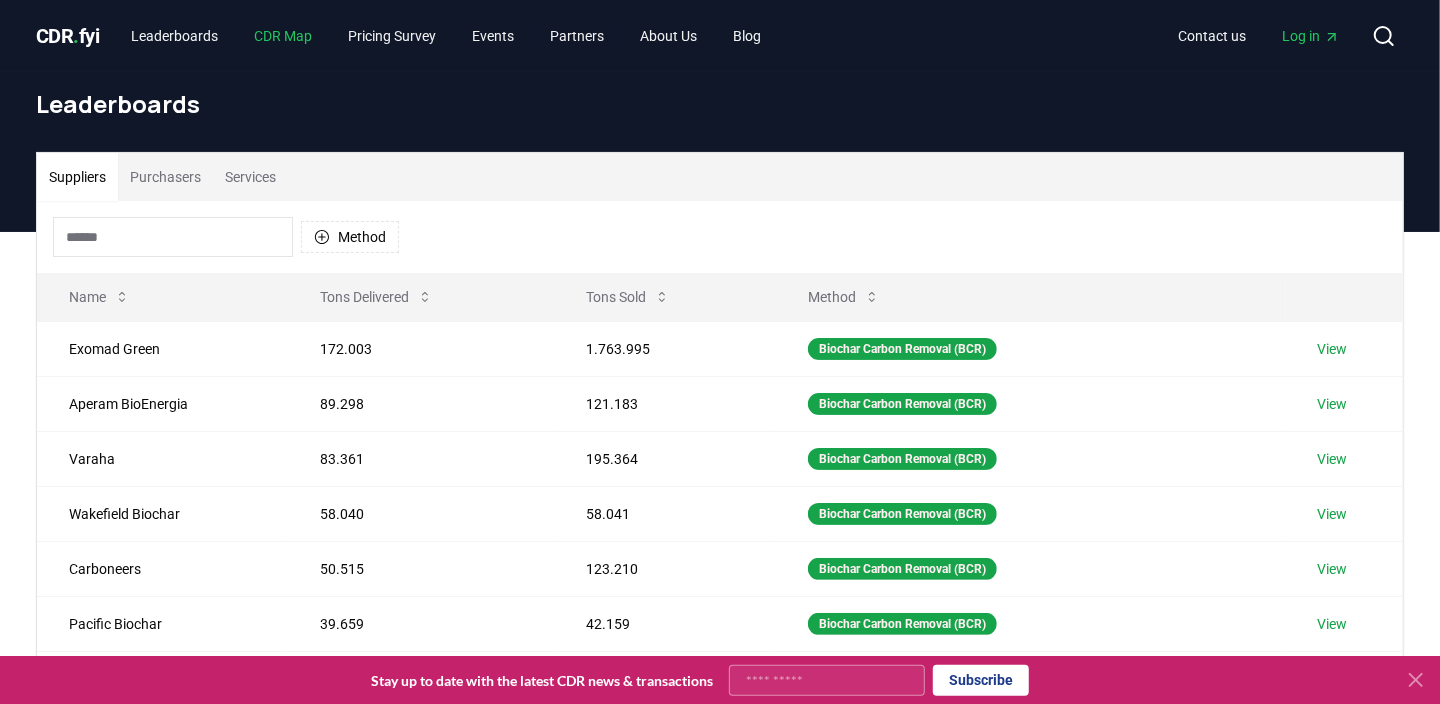 click on "CDR Map" at bounding box center [284, 36] 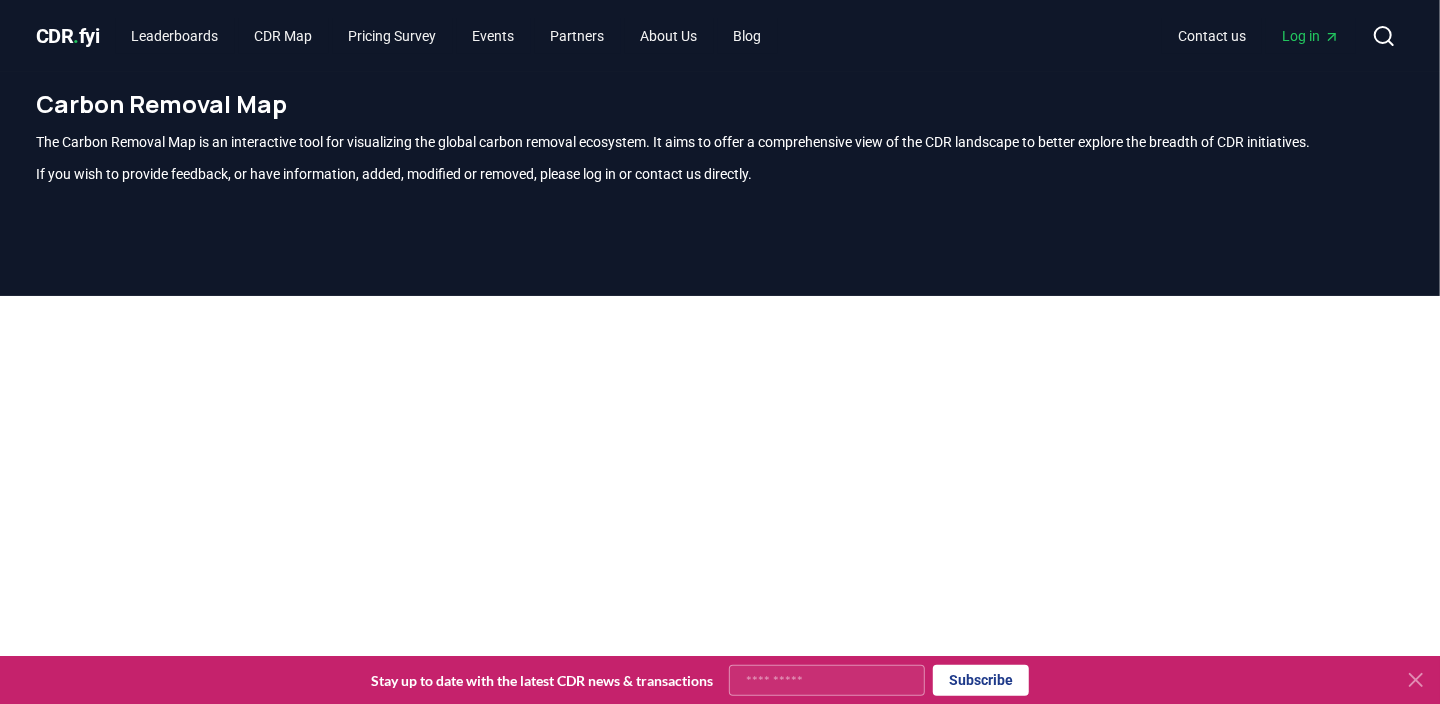 click 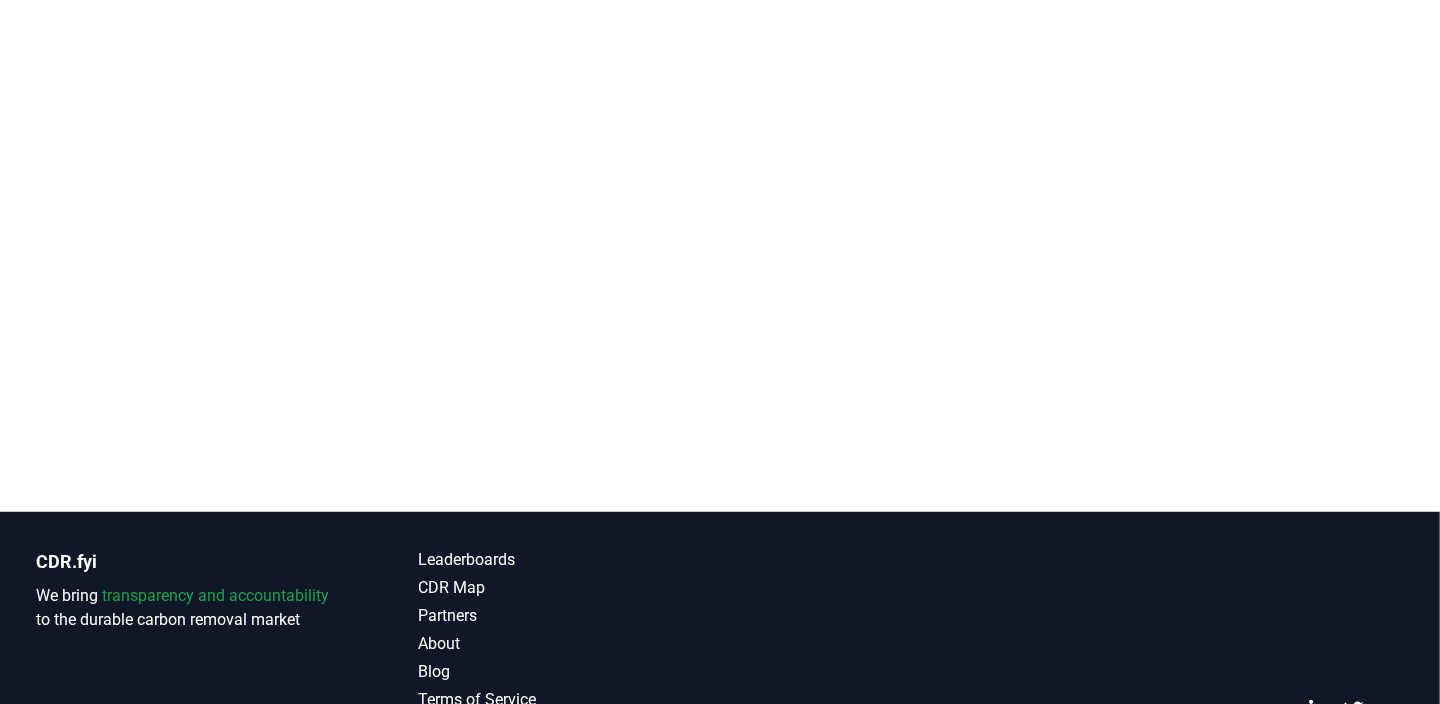 scroll, scrollTop: 588, scrollLeft: 0, axis: vertical 